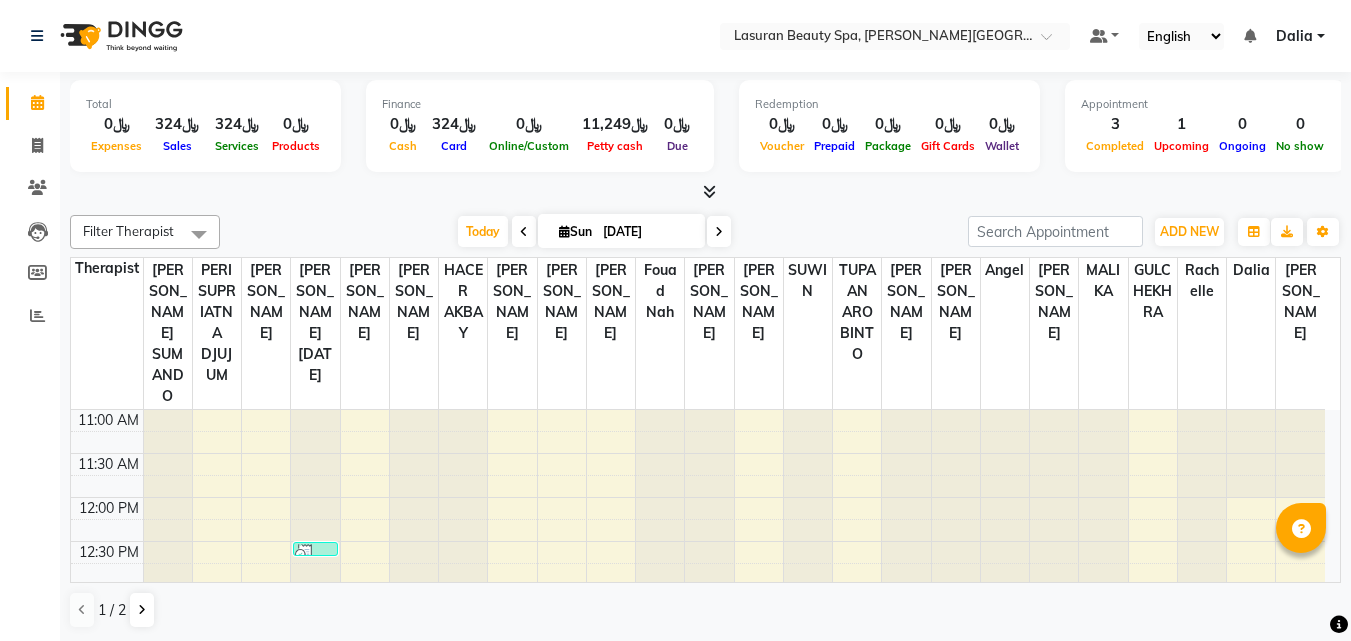 scroll, scrollTop: 1, scrollLeft: 0, axis: vertical 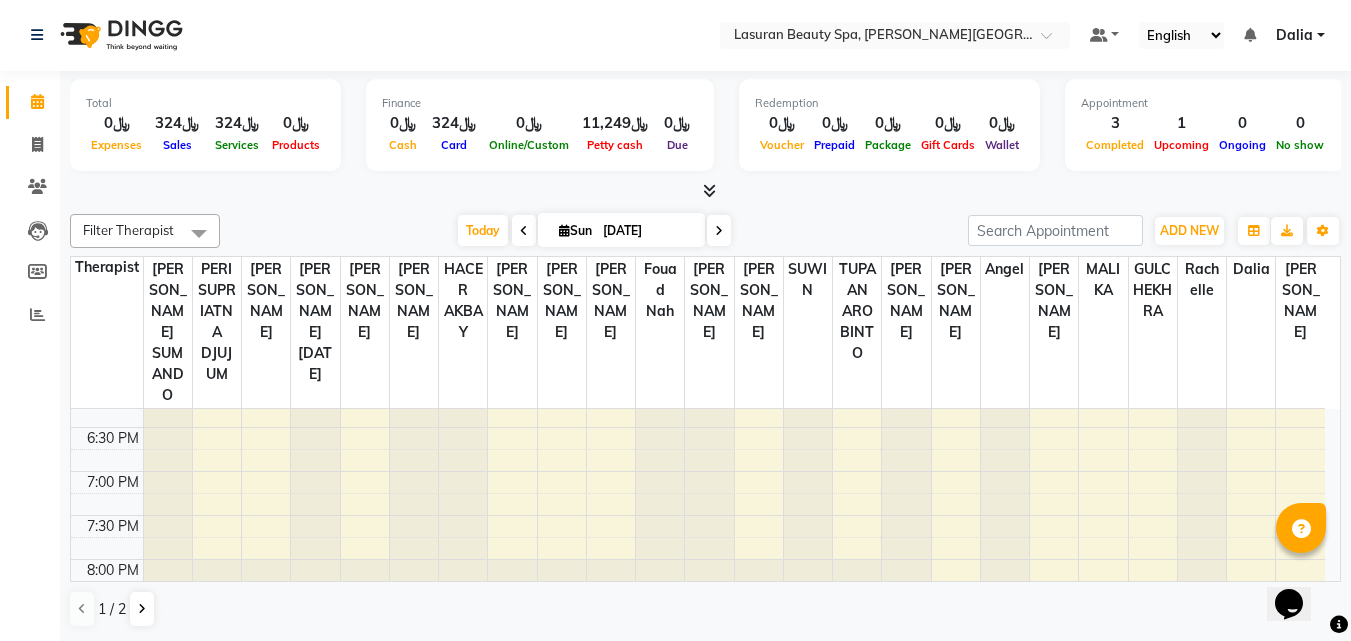 click on "11:00 AM 11:30 AM 12:00 PM 12:30 PM 1:00 PM 1:30 PM 2:00 PM 2:30 PM 3:00 PM 3:30 PM 4:00 PM 4:30 PM 5:00 PM 5:30 PM 6:00 PM 6:30 PM 7:00 PM 7:30 PM 8:00 PM 8:30 PM 9:00 PM 9:30 PM     hala, TK01, 12:30 PM-12:31 PM, BLOW DRY | تجفيف [PERSON_NAME], TK02, 01:15 PM-01:16 PM, BLOW DRY | تجفيف الشعر     Haneen, TK02, 01:15 PM-01:16 PM, BLOW DRY | تجفيف الشعر" at bounding box center [698, 251] 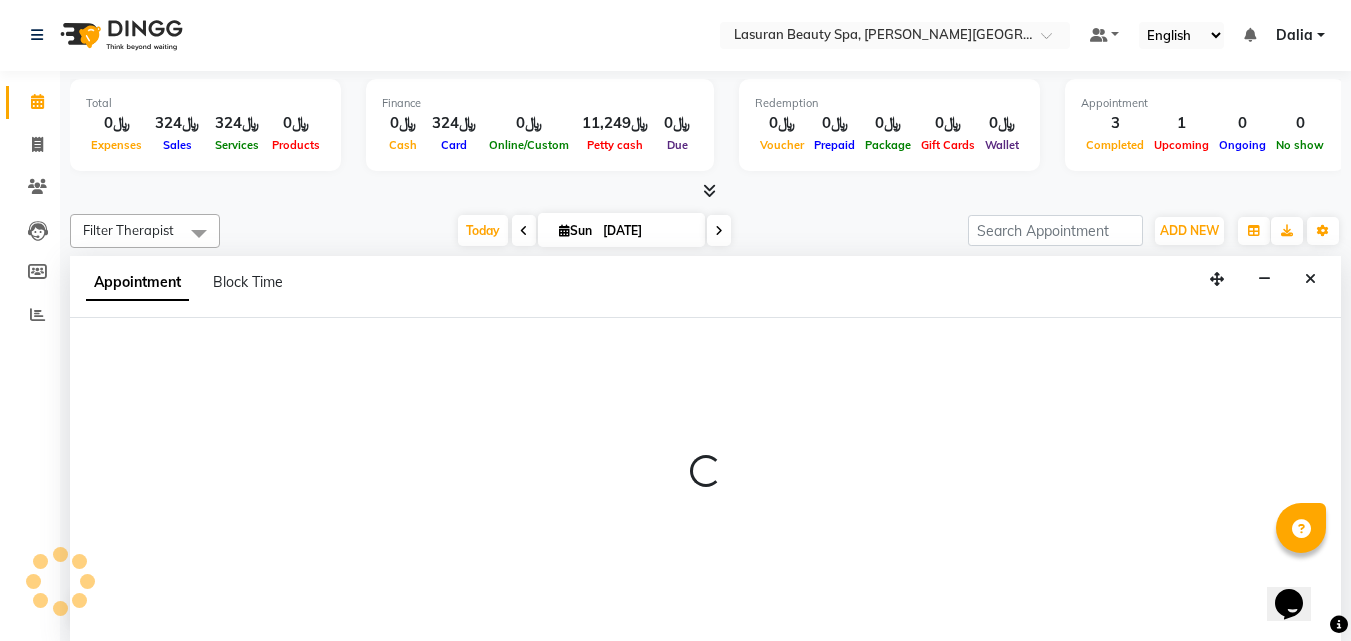select on "54634" 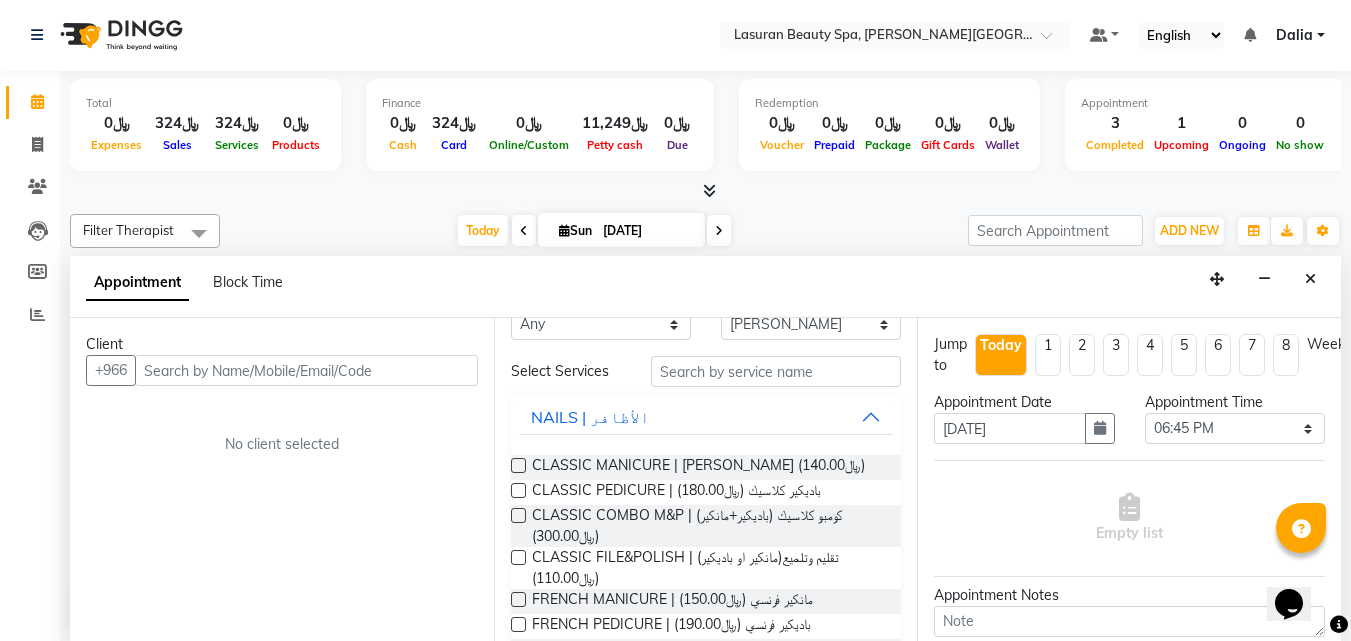 scroll, scrollTop: 0, scrollLeft: 0, axis: both 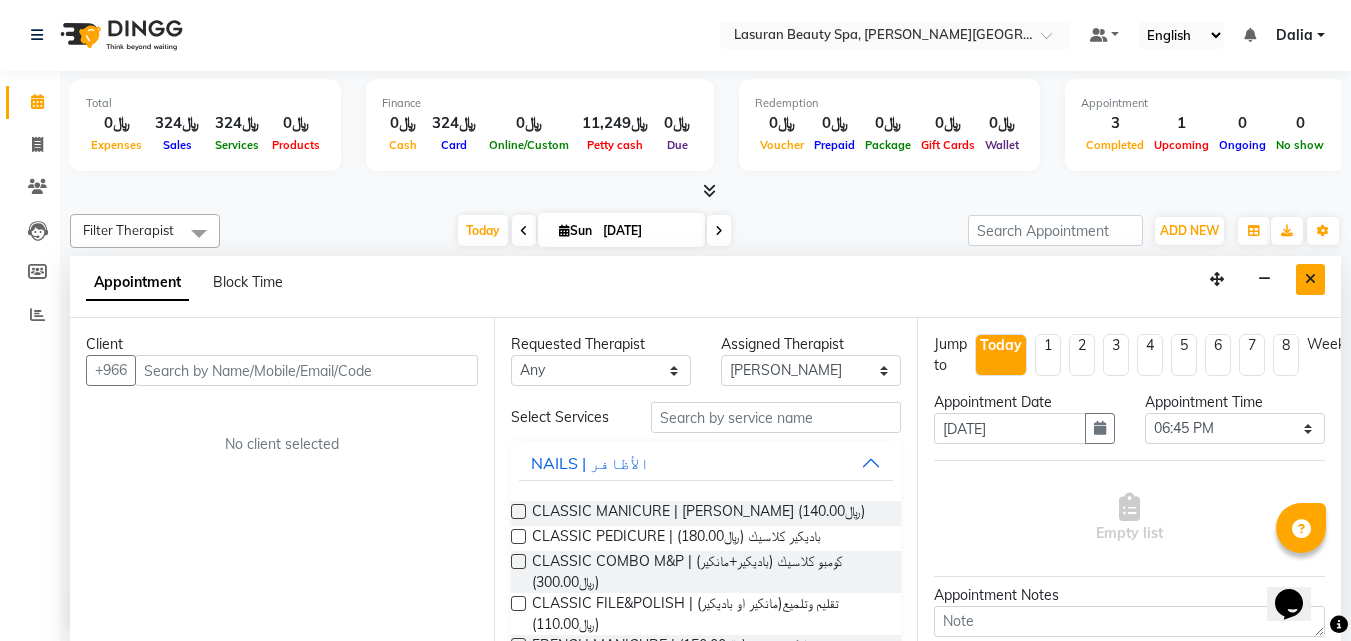 click at bounding box center (1310, 279) 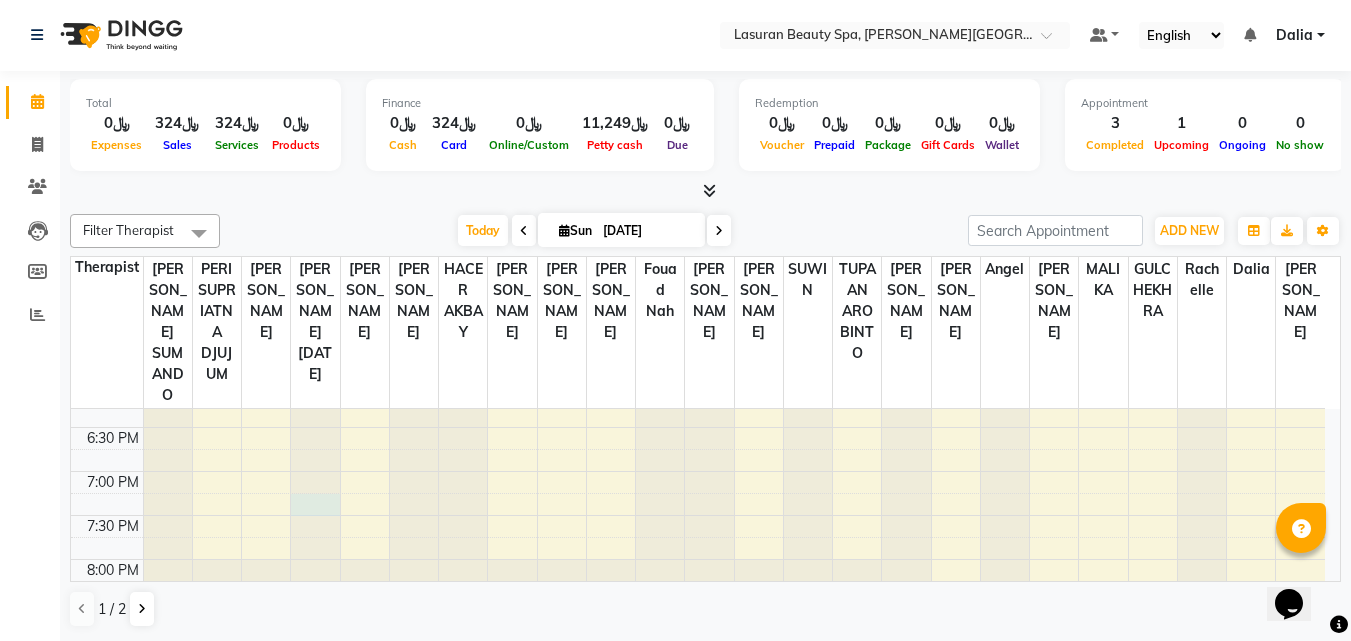 click at bounding box center [315, -232] 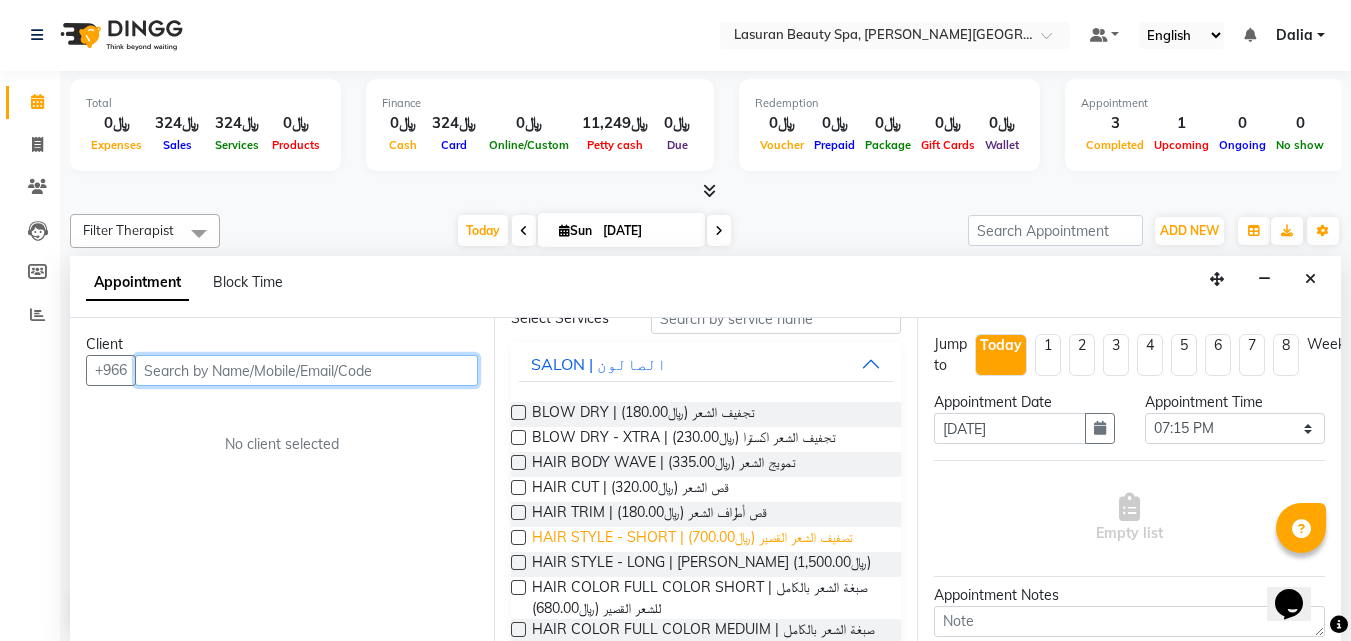 scroll, scrollTop: 100, scrollLeft: 0, axis: vertical 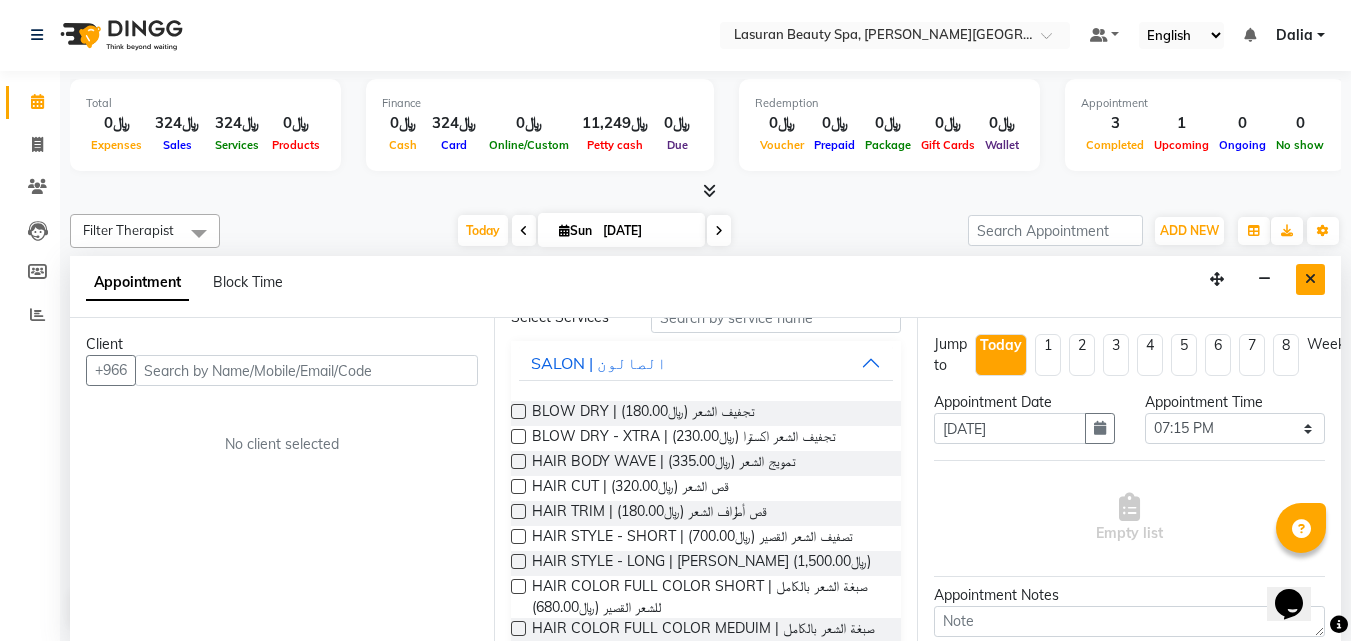 click at bounding box center (1310, 279) 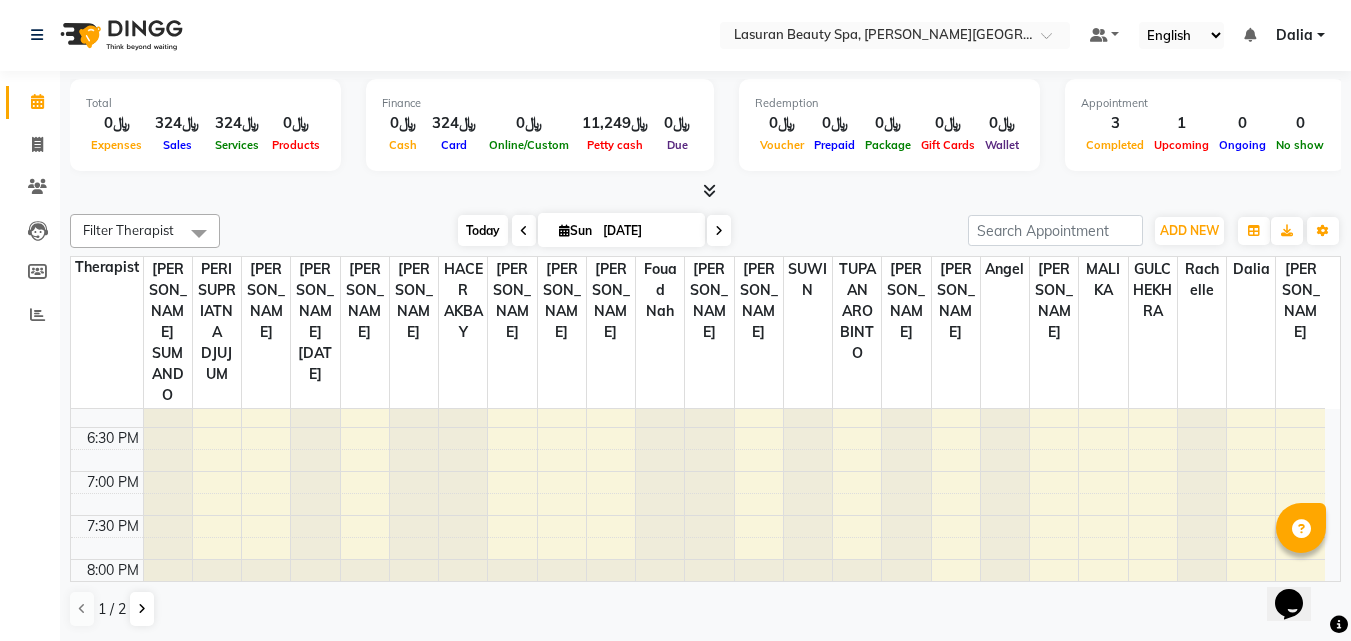 click on "Today" at bounding box center (483, 230) 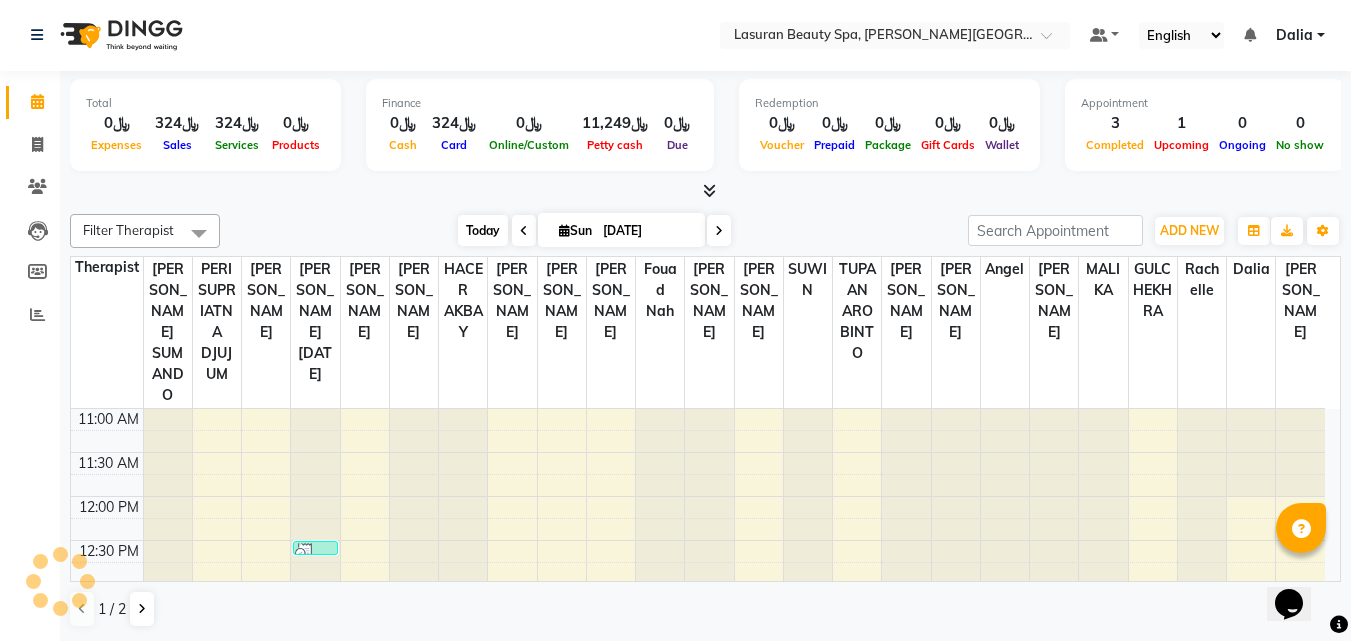 scroll, scrollTop: 529, scrollLeft: 0, axis: vertical 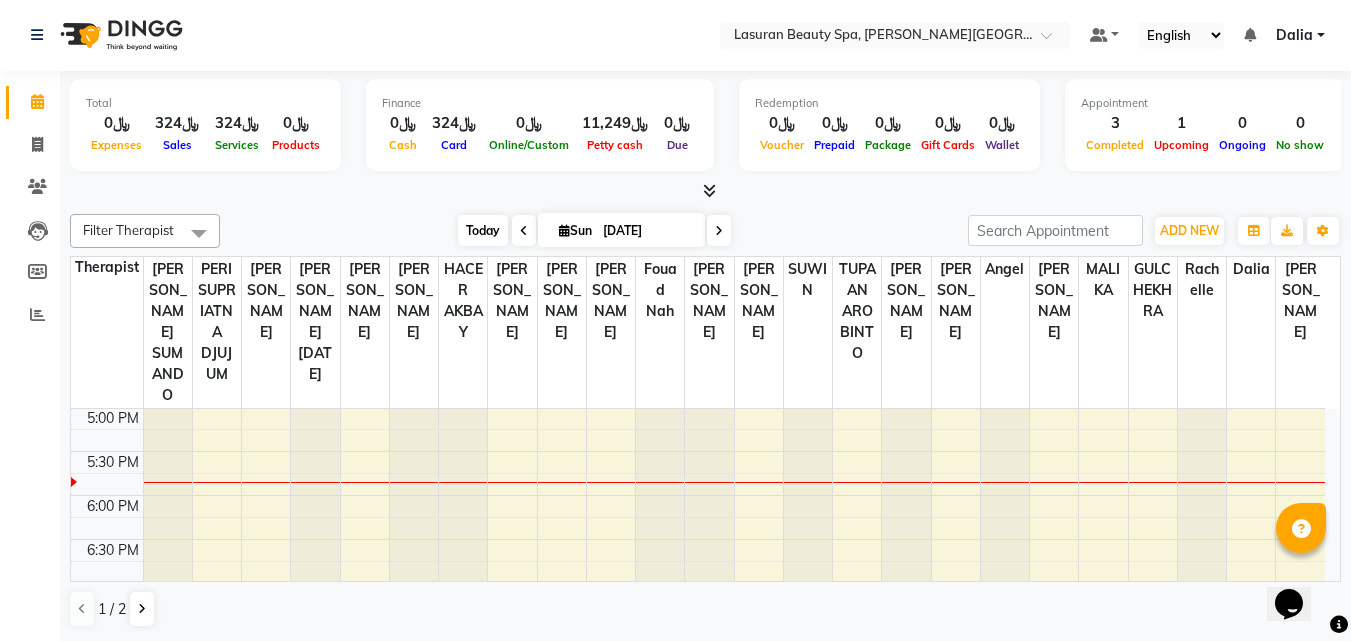 click on "Today" at bounding box center (483, 230) 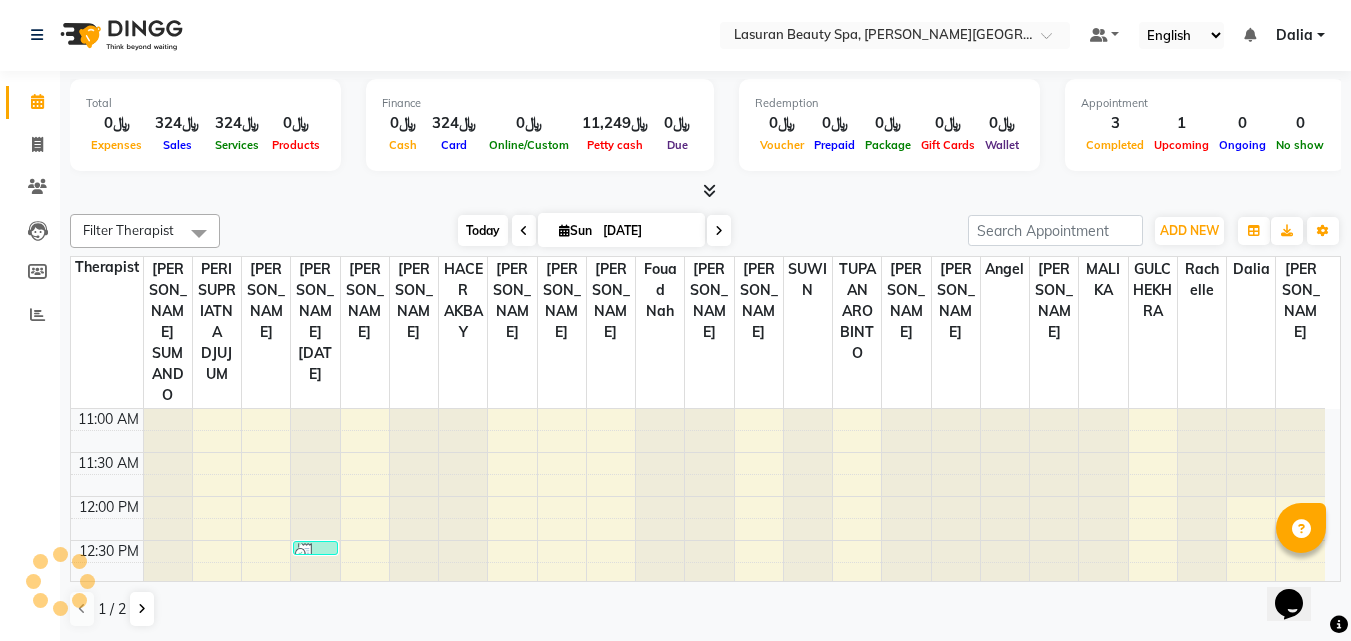 scroll, scrollTop: 529, scrollLeft: 0, axis: vertical 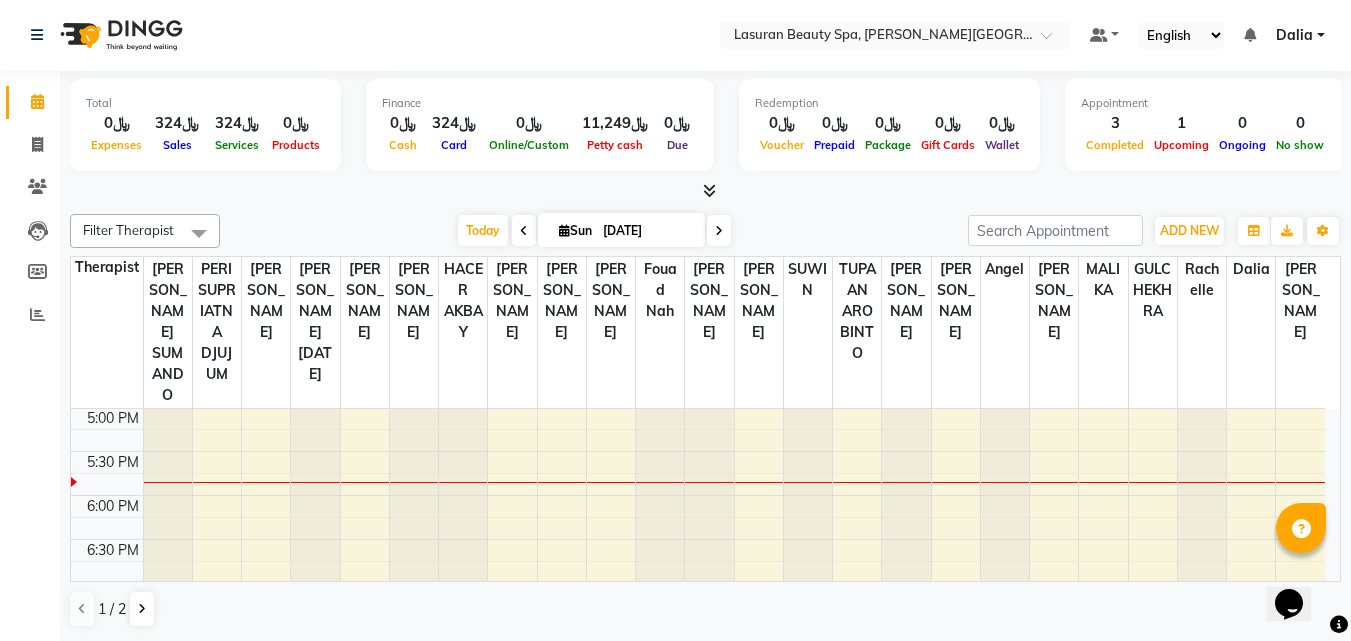 click at bounding box center [709, 190] 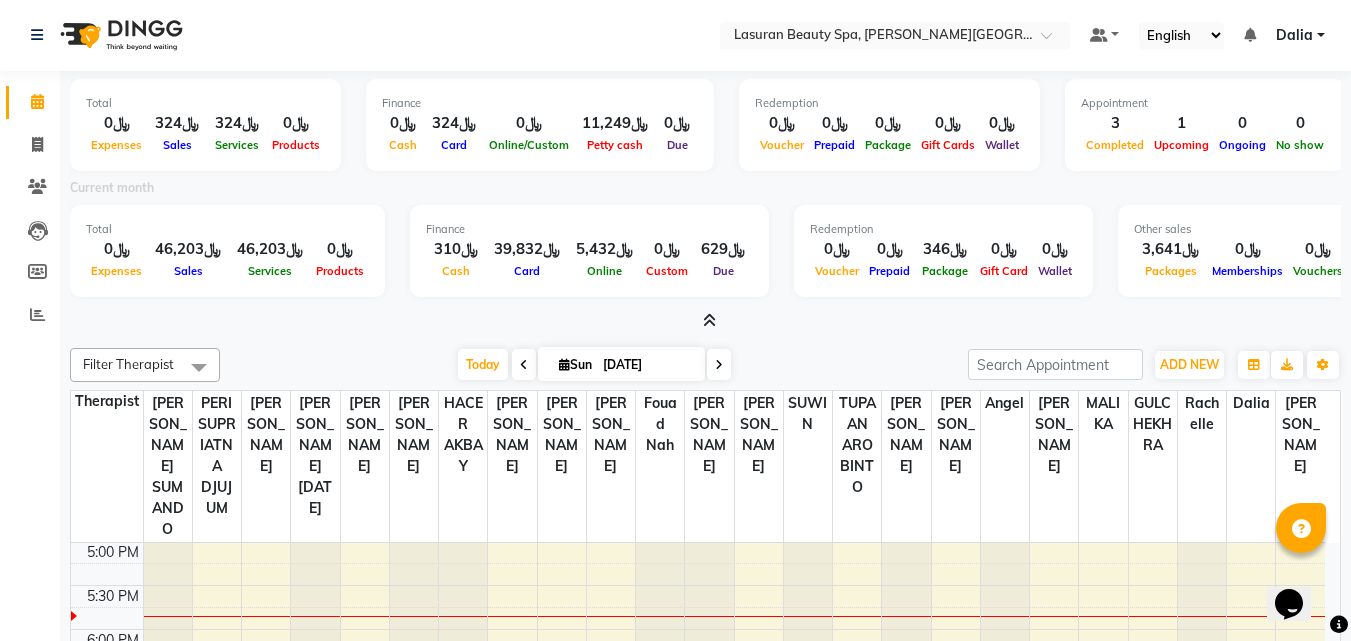 click at bounding box center [709, 320] 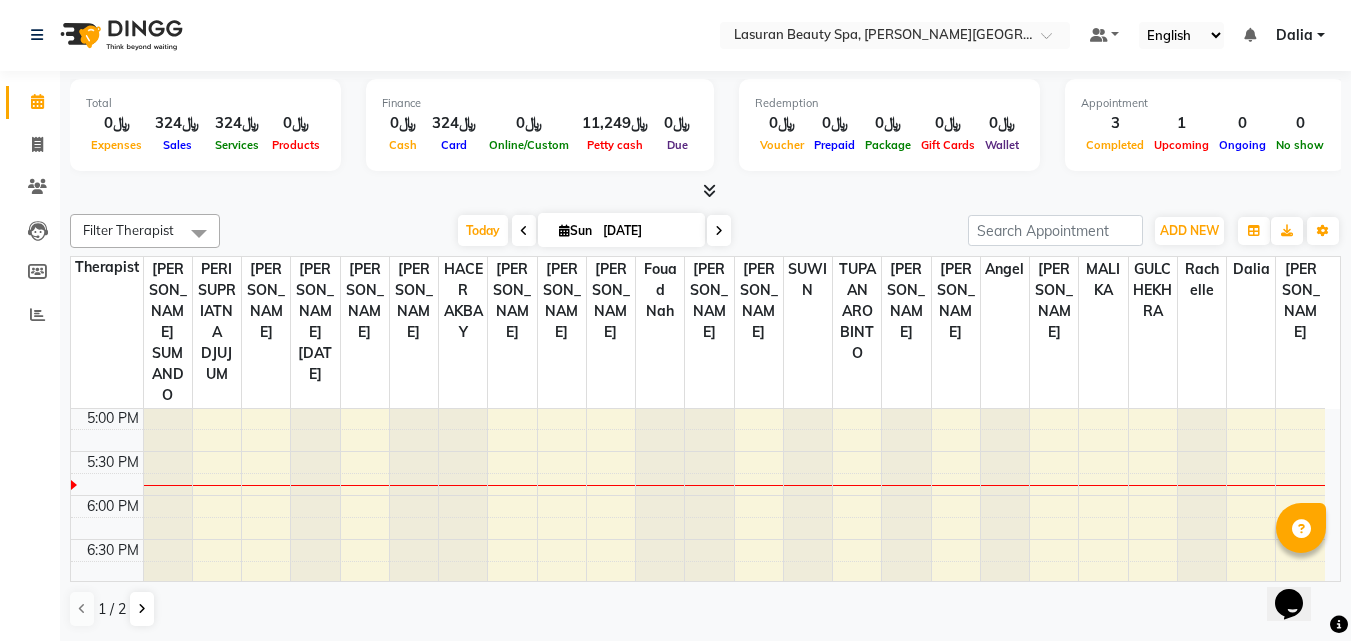 click on "11:00 AM 11:30 AM 12:00 PM 12:30 PM 1:00 PM 1:30 PM 2:00 PM 2:30 PM 3:00 PM 3:30 PM 4:00 PM 4:30 PM 5:00 PM 5:30 PM 6:00 PM 6:30 PM 7:00 PM 7:30 PM 8:00 PM 8:30 PM 9:00 PM 9:30 PM     hala, TK01, 12:30 PM-12:31 PM, BLOW DRY | تجفيف [PERSON_NAME], TK02, 01:15 PM-01:16 PM, BLOW DRY | تجفيف الشعر     Haneen, TK02, 01:15 PM-01:16 PM, BLOW DRY | تجفيف الشعر" at bounding box center (698, 363) 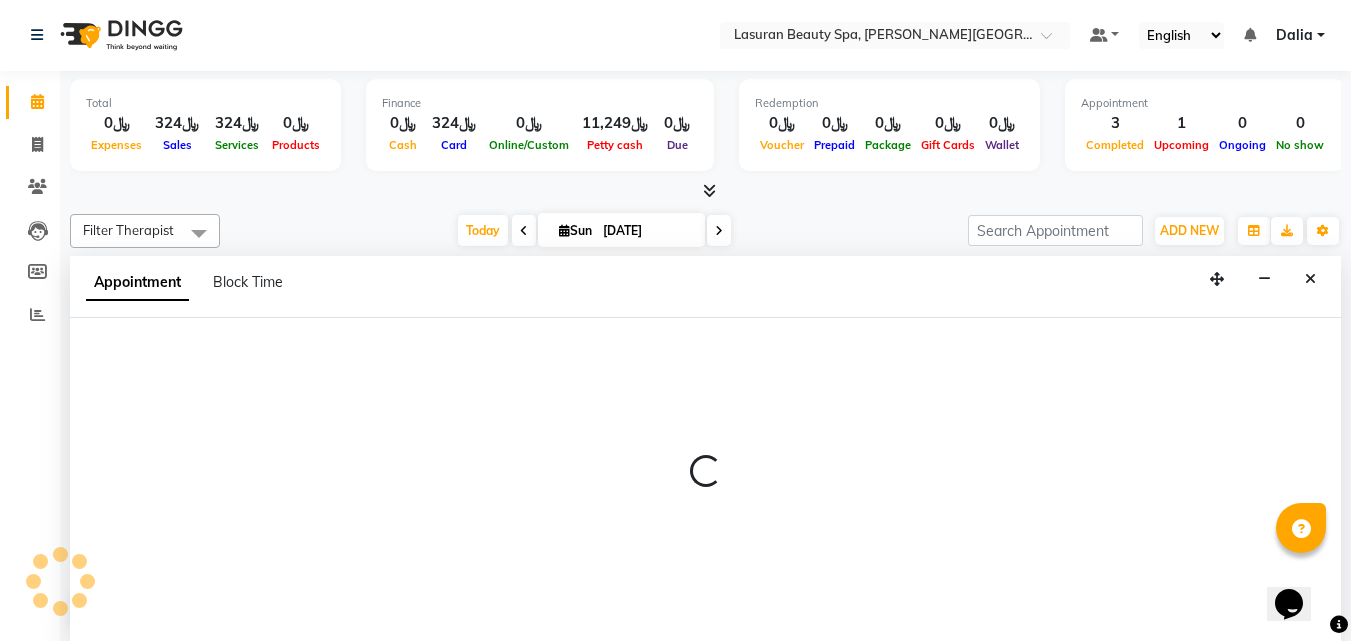 select on "54632" 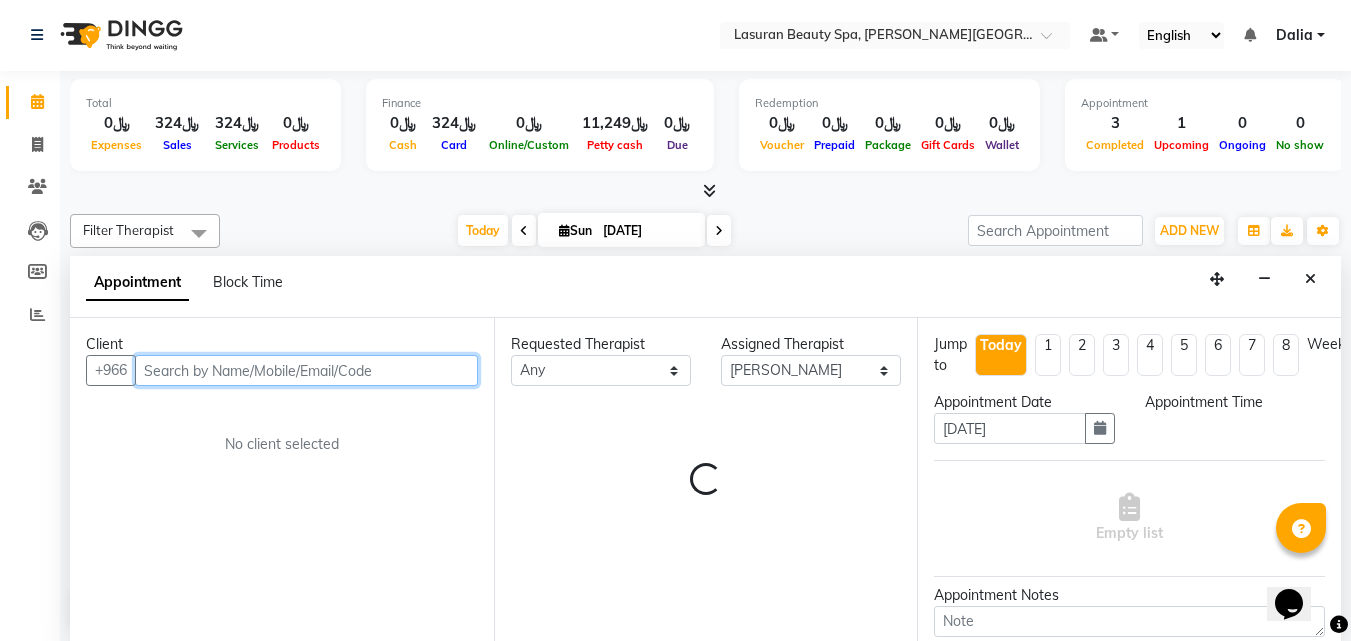 select on "1080" 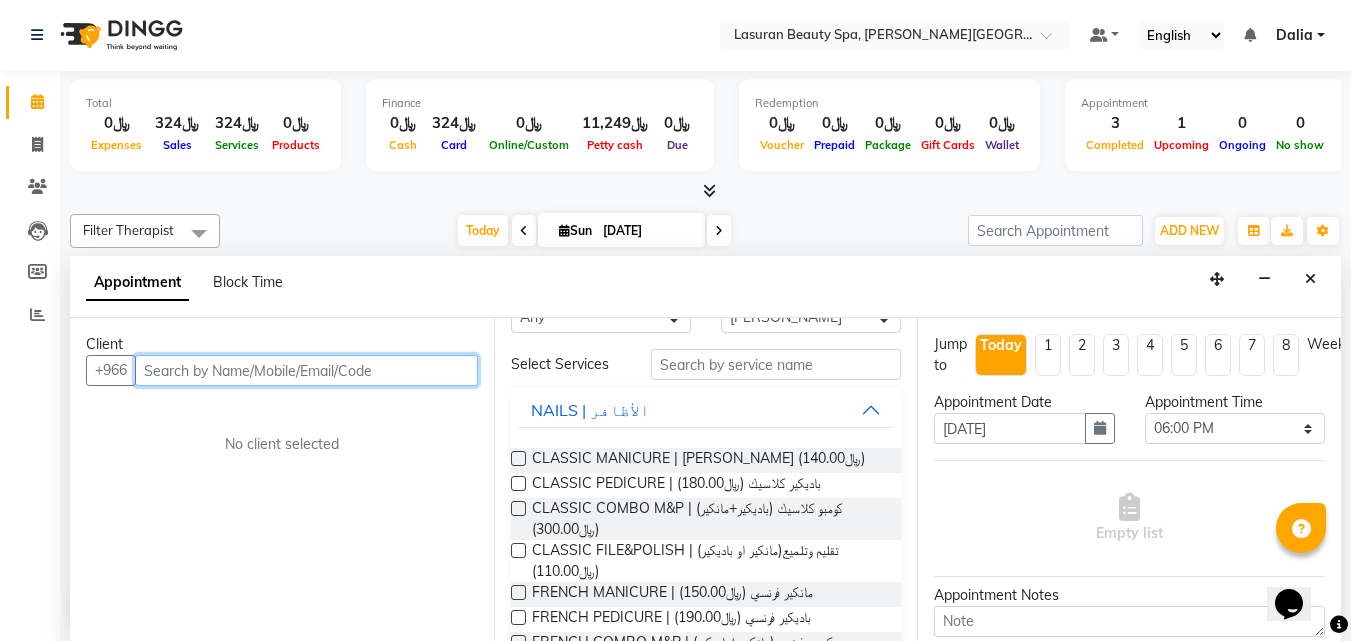 scroll, scrollTop: 100, scrollLeft: 0, axis: vertical 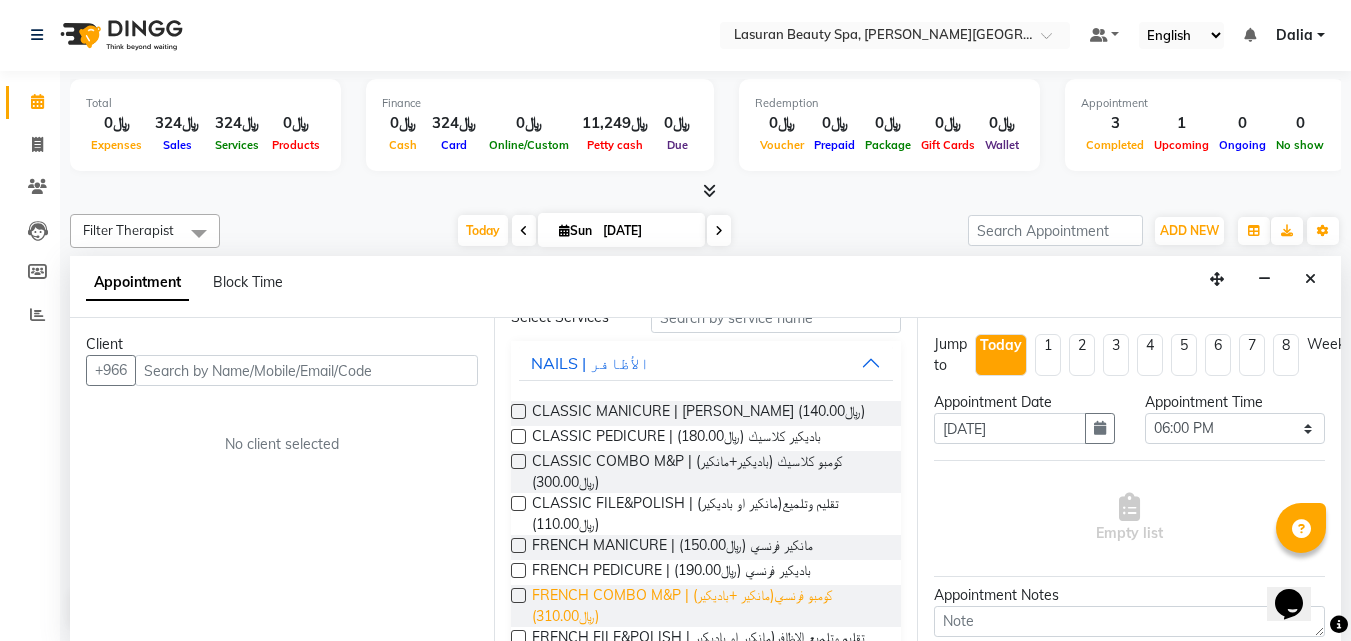 click on "FRENCH COMBO M&P | كومبو فرنسي(مانكير +باديكير) (﷼310.00)" at bounding box center [709, 606] 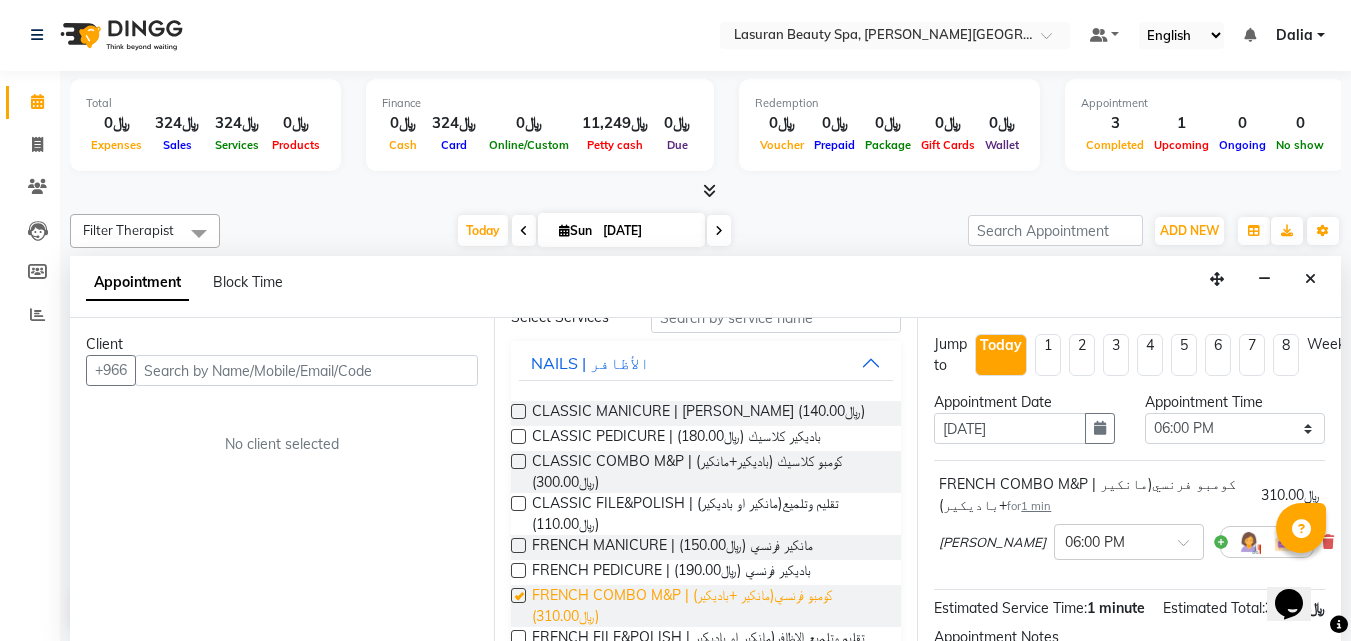 checkbox on "false" 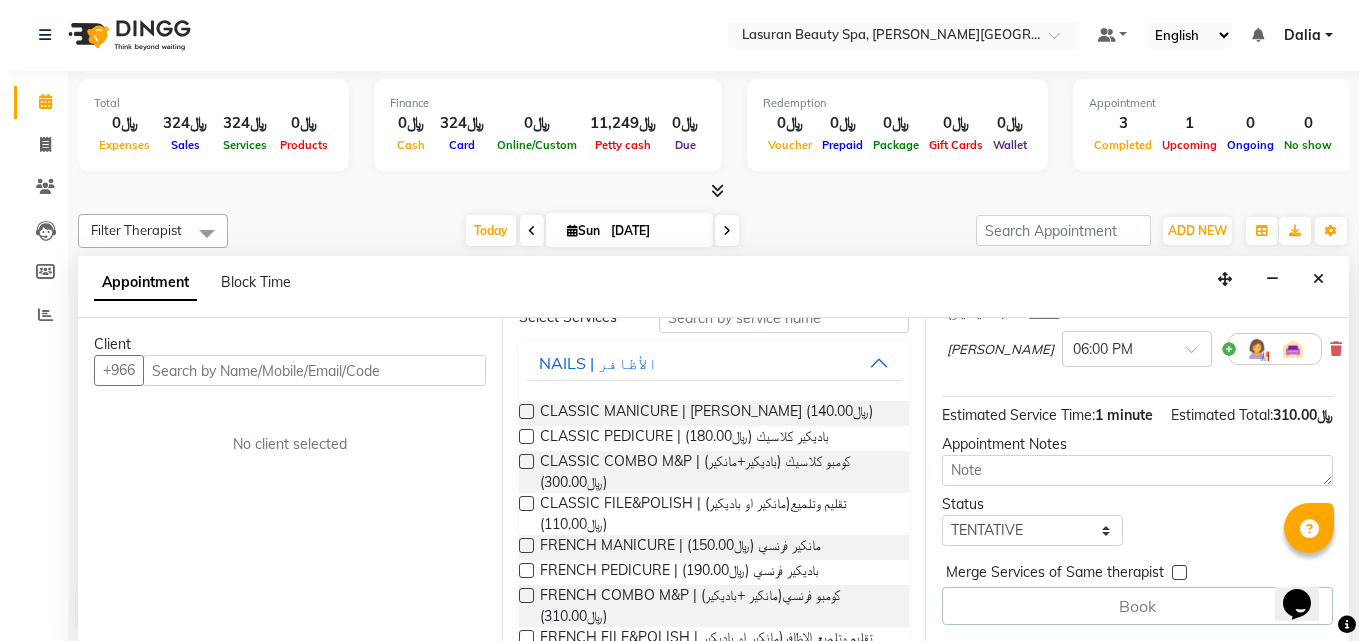 scroll, scrollTop: 232, scrollLeft: 0, axis: vertical 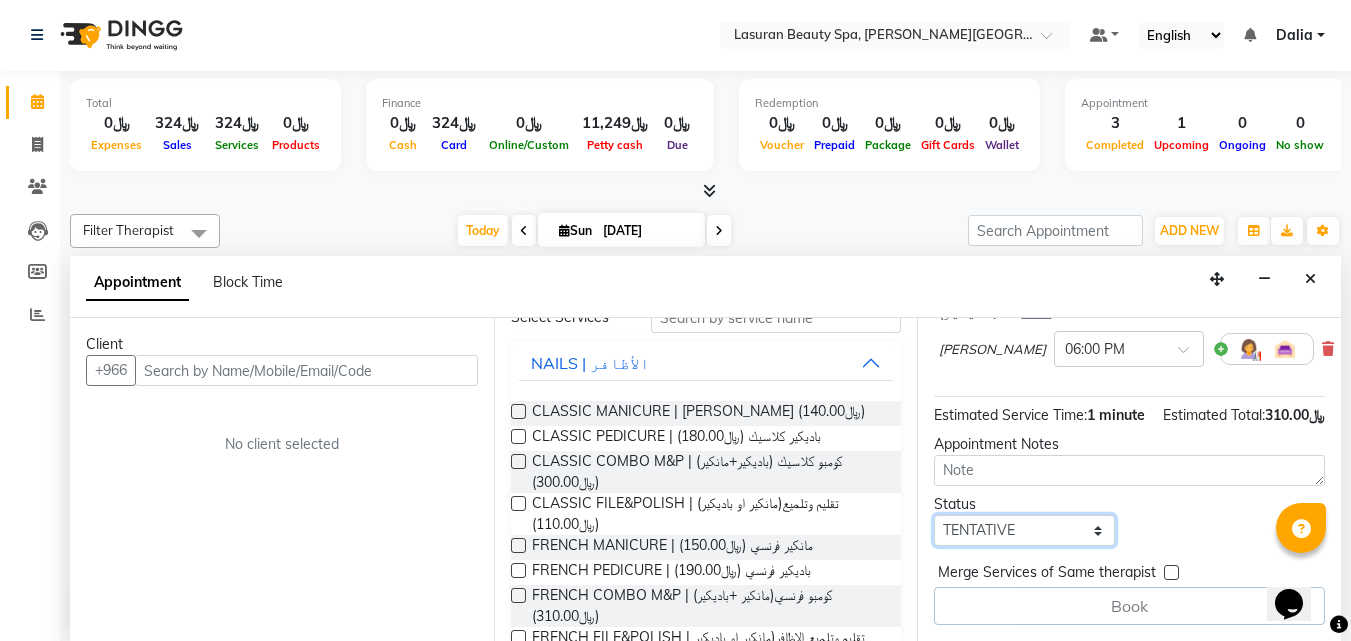 click on "Select TENTATIVE CONFIRM CHECK-IN UPCOMING" at bounding box center [1024, 530] 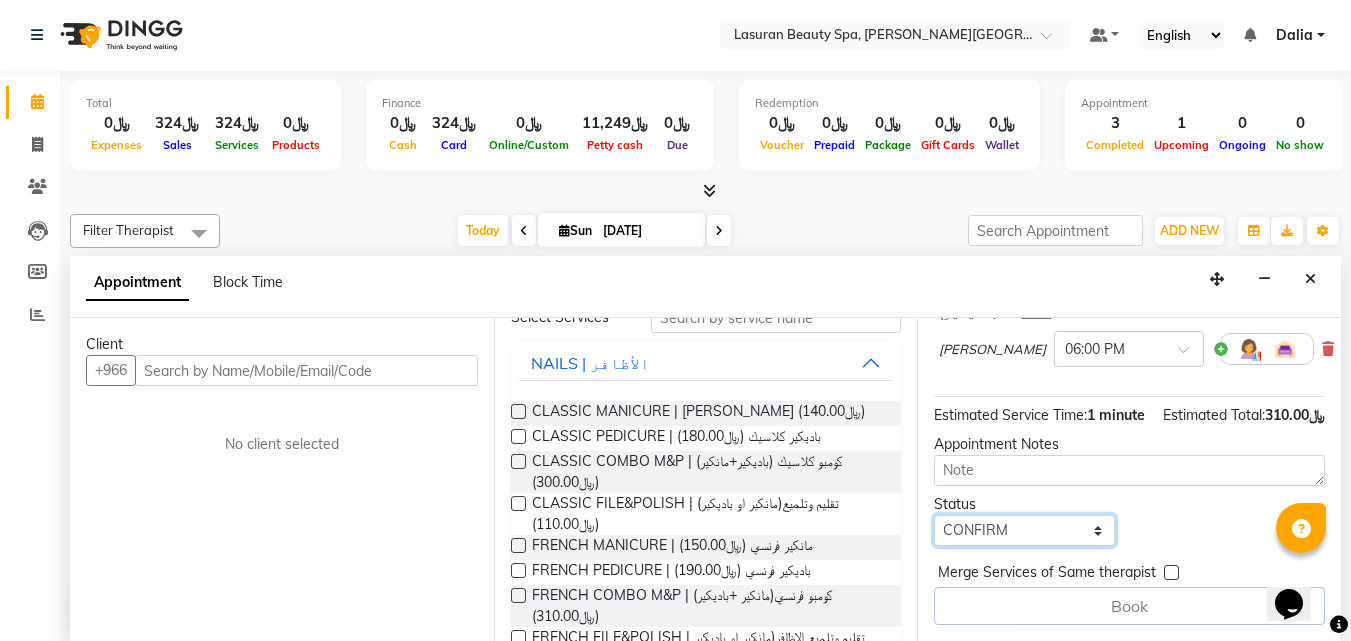 click on "Select TENTATIVE CONFIRM CHECK-IN UPCOMING" at bounding box center (1024, 530) 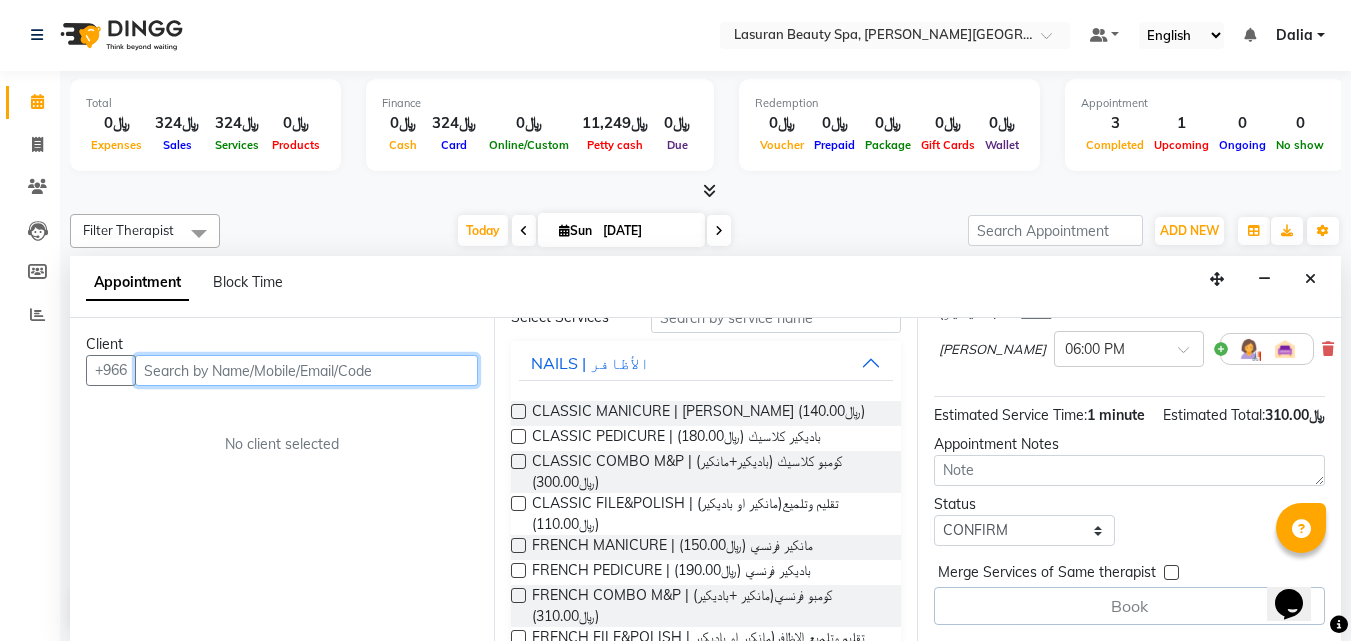 click at bounding box center (306, 370) 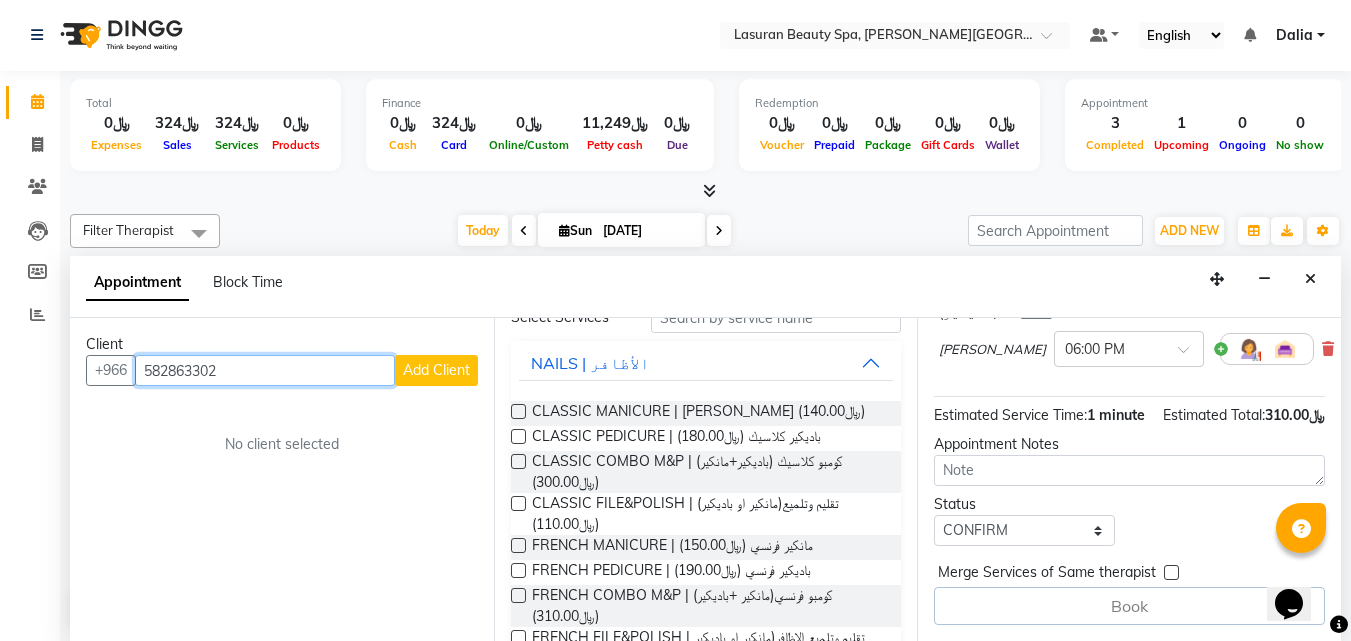 type on "582863302" 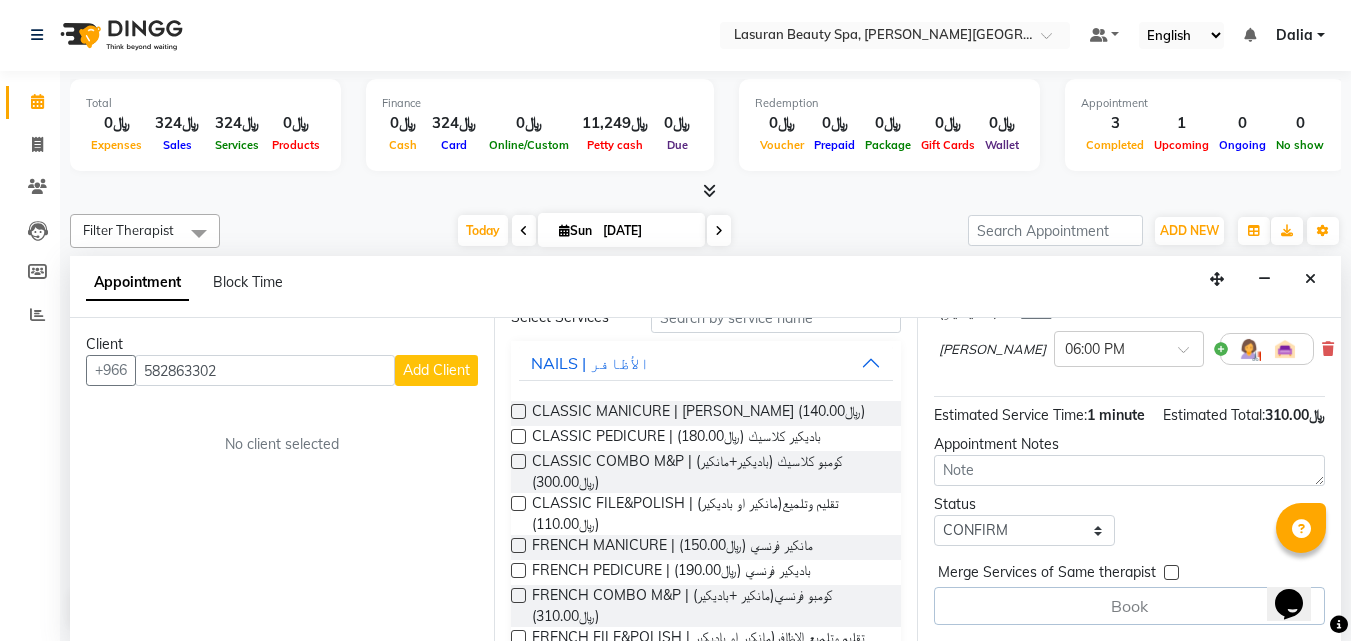 click on "Add Client" at bounding box center (436, 370) 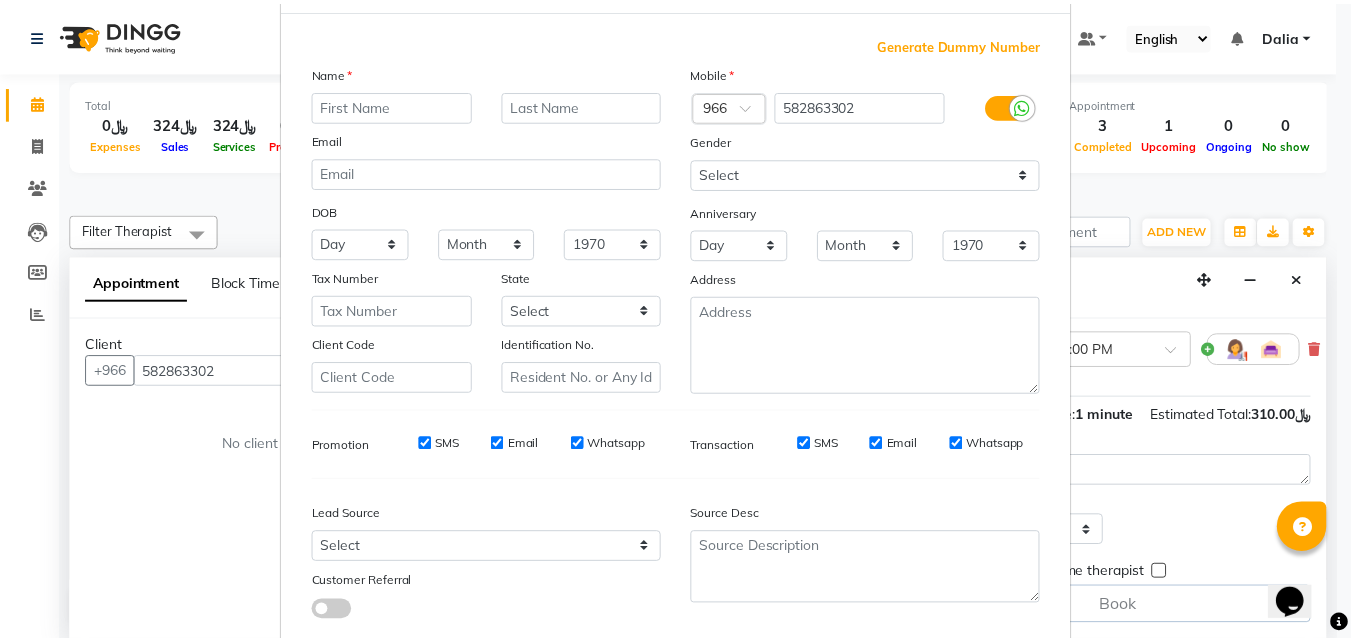 scroll, scrollTop: 158, scrollLeft: 0, axis: vertical 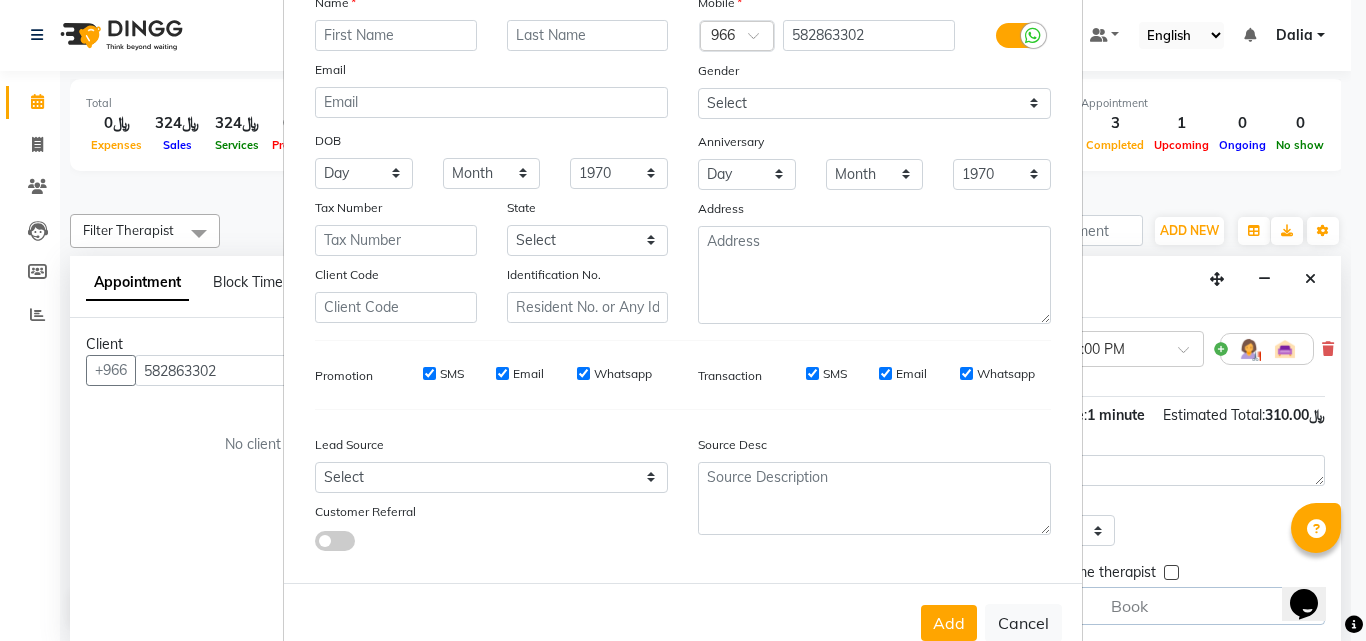 click at bounding box center (396, 35) 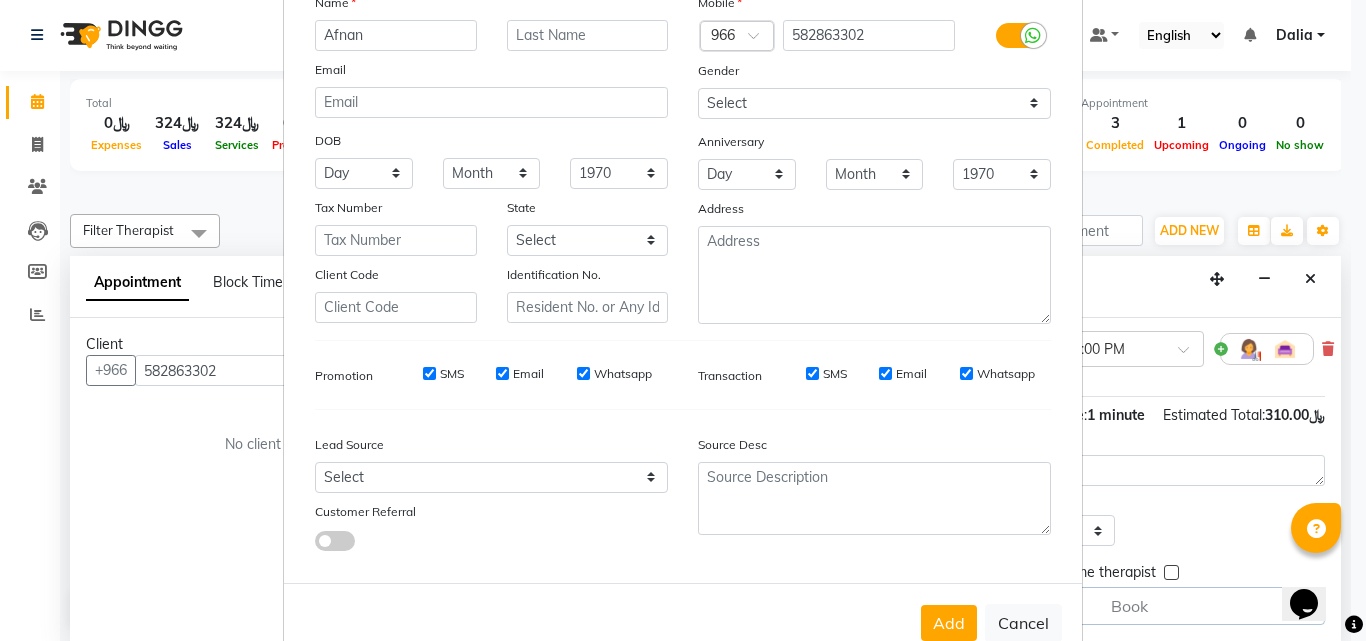 type on "Afnan" 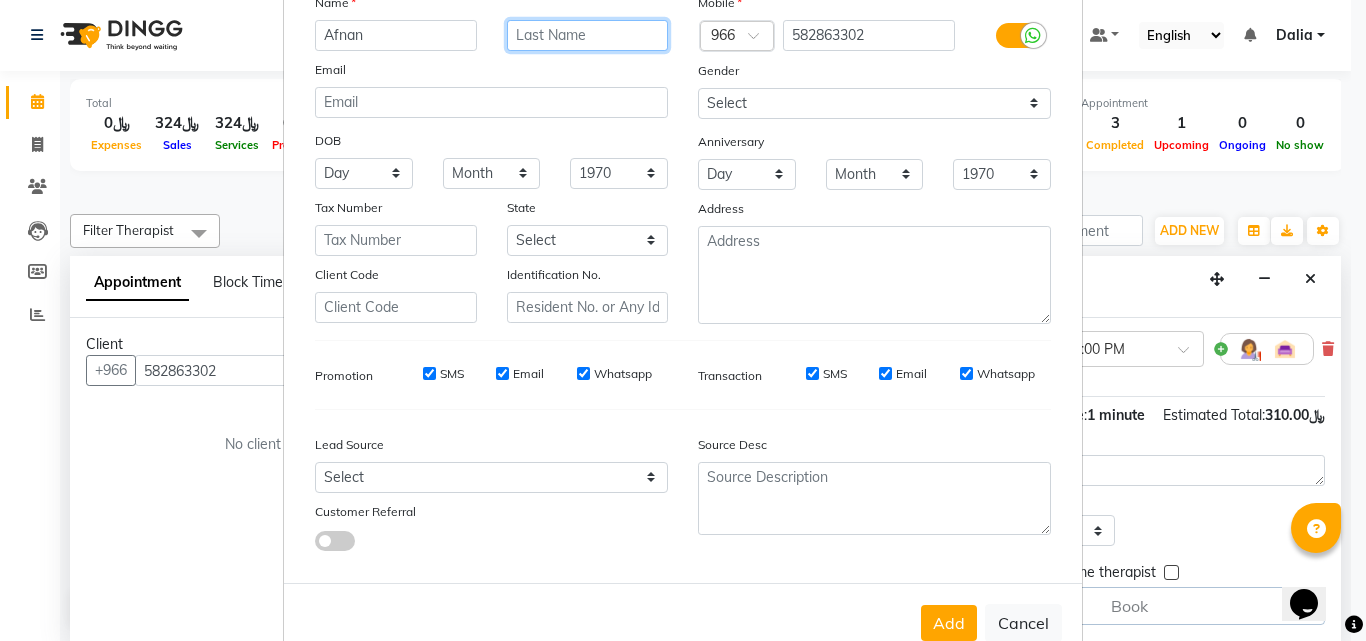 click at bounding box center (588, 35) 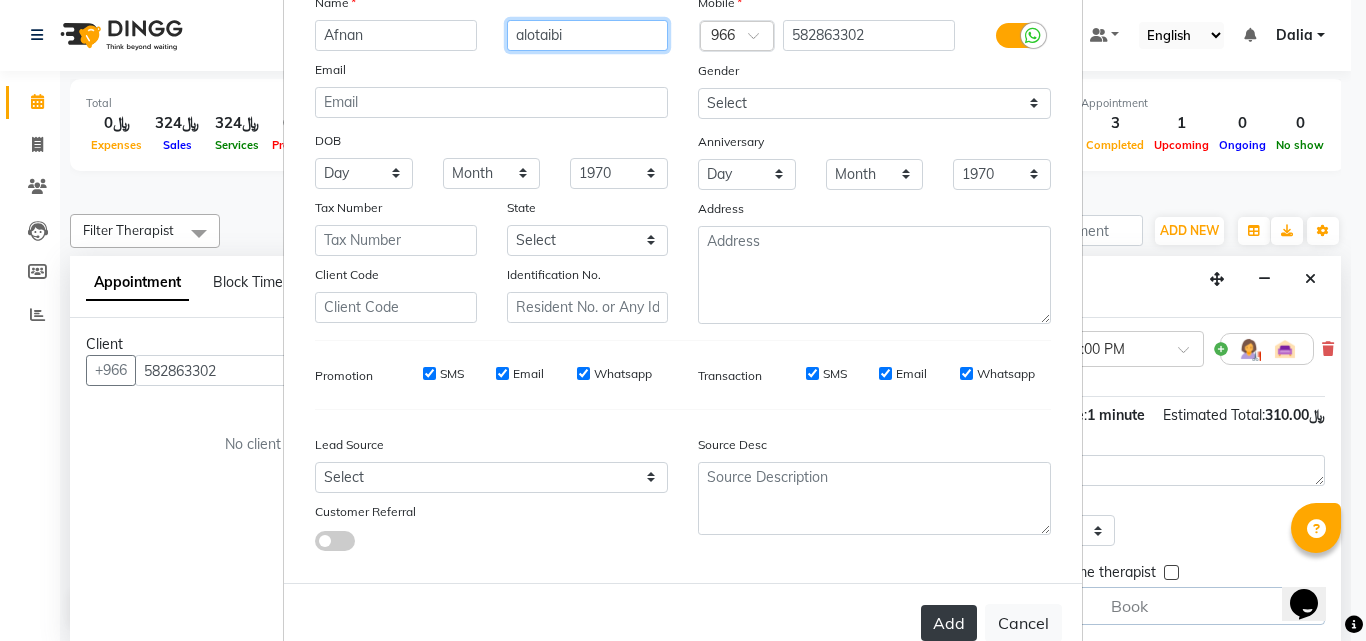 type on "alotaibi" 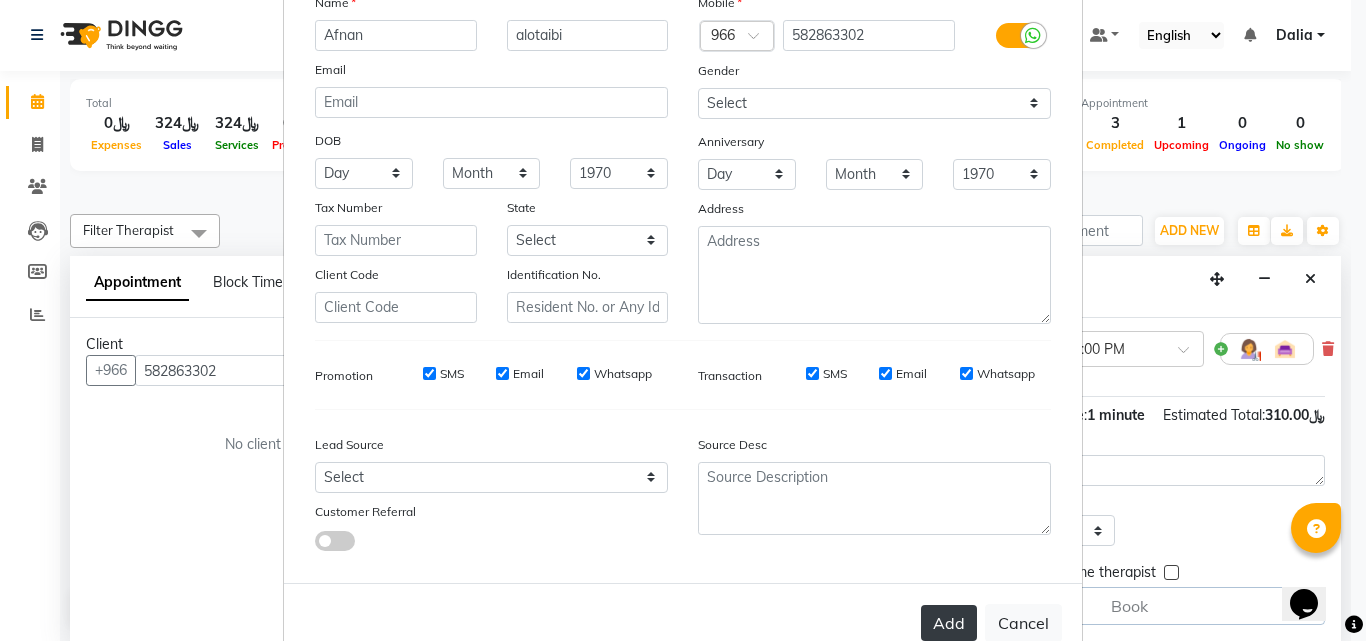 click on "Add" at bounding box center (949, 623) 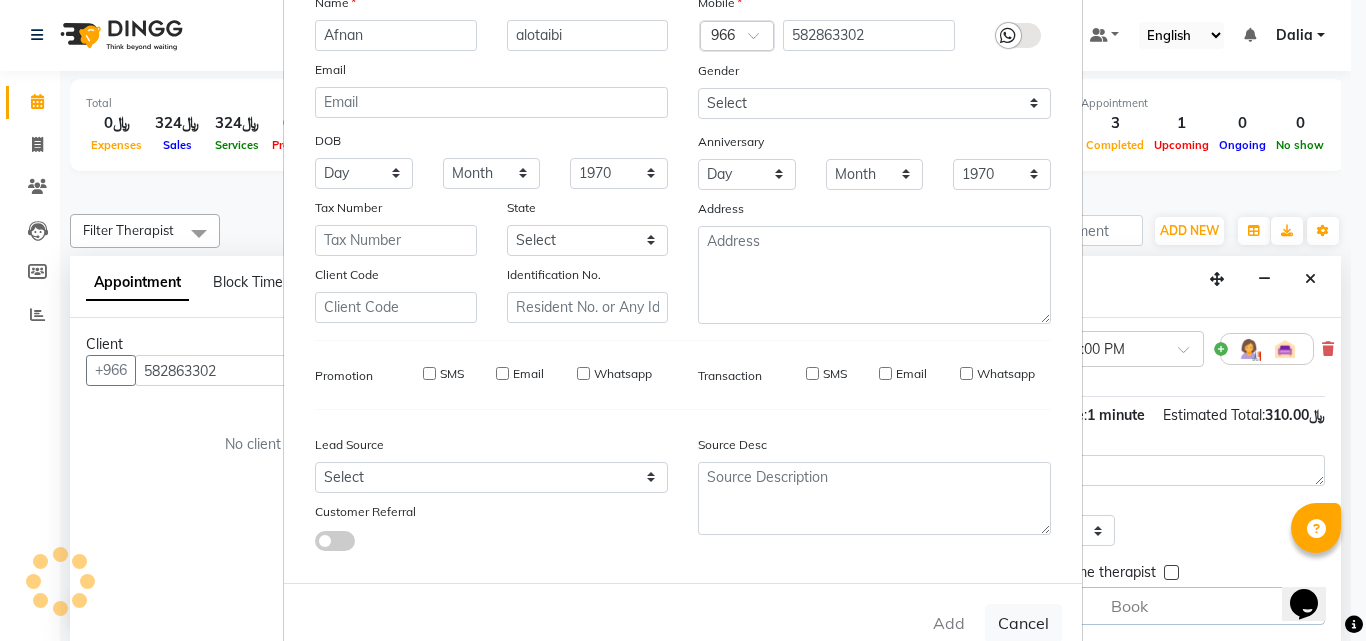 type on "58*****02" 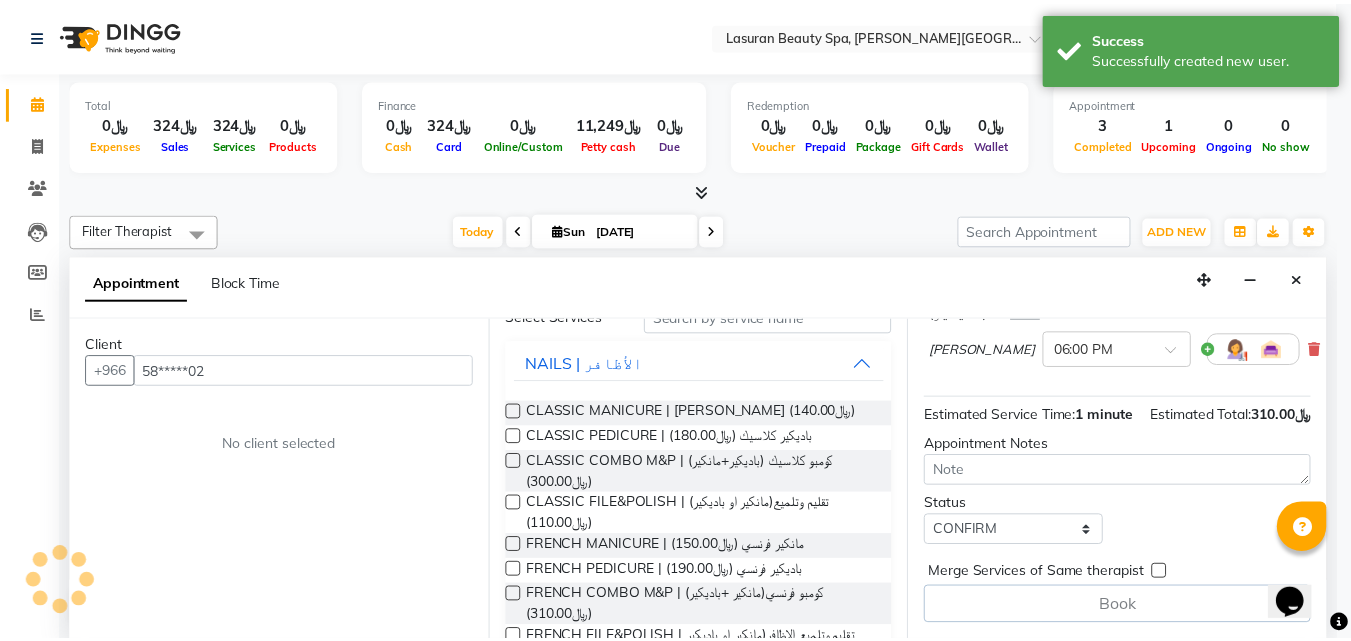 scroll, scrollTop: 230, scrollLeft: 0, axis: vertical 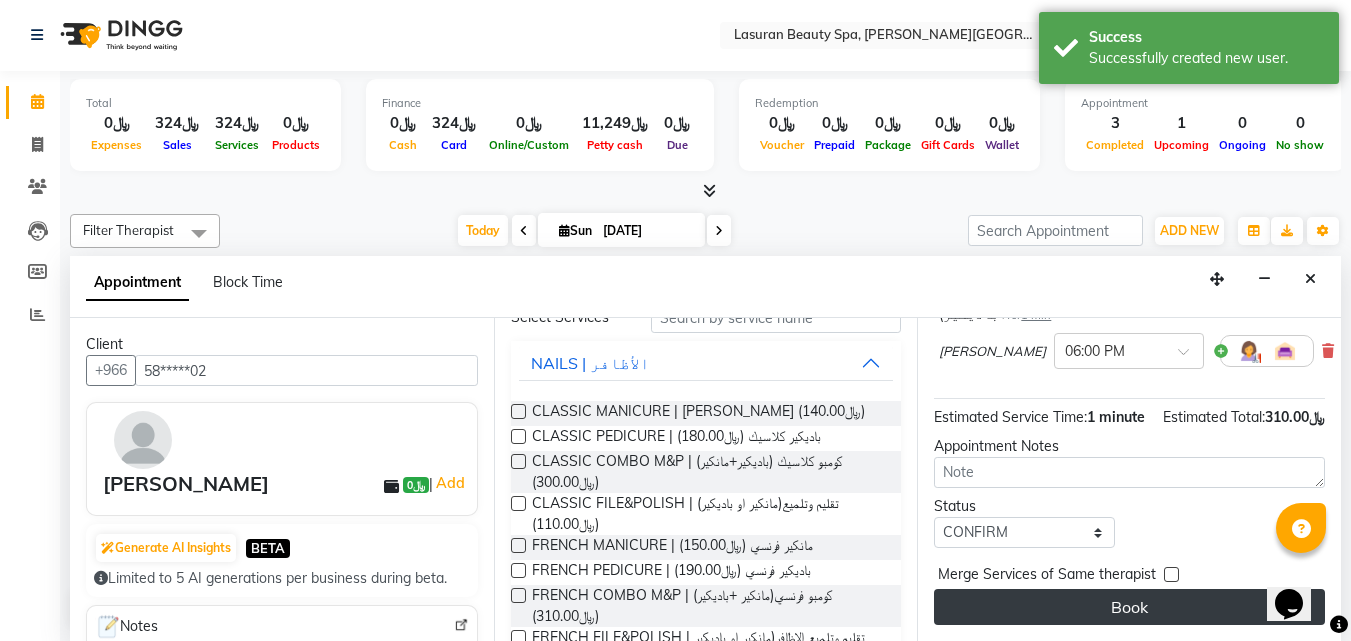 click on "Book" at bounding box center [1129, 607] 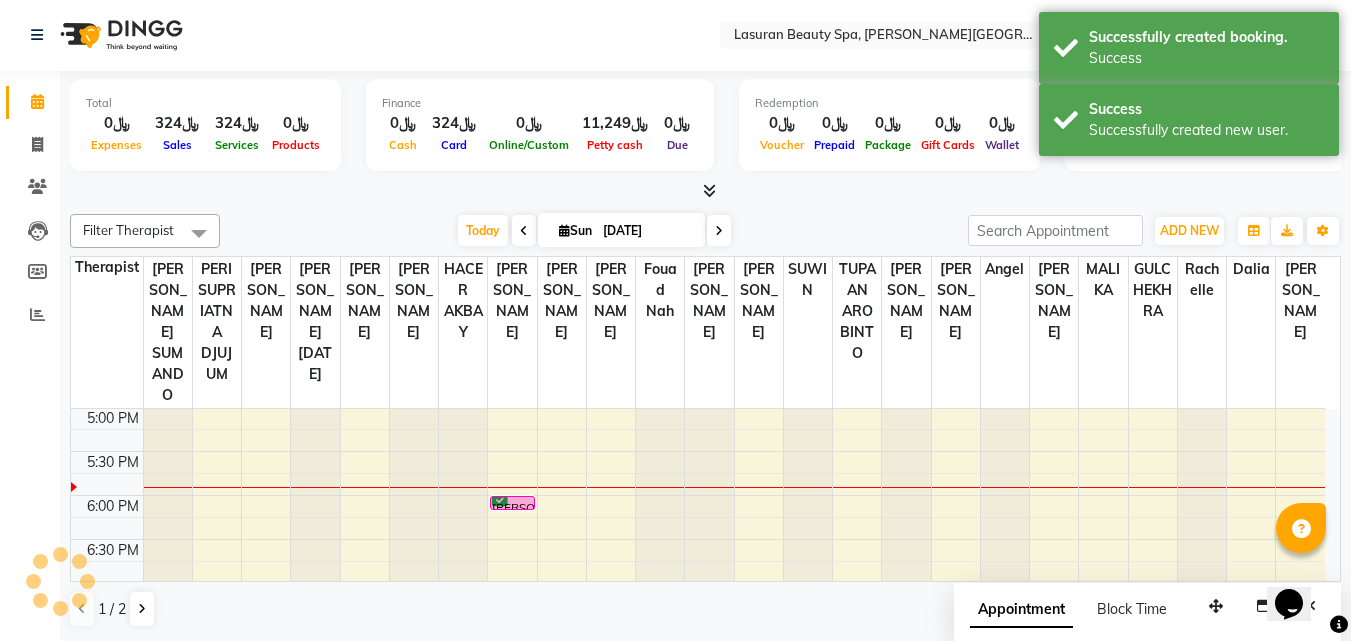 scroll, scrollTop: 0, scrollLeft: 0, axis: both 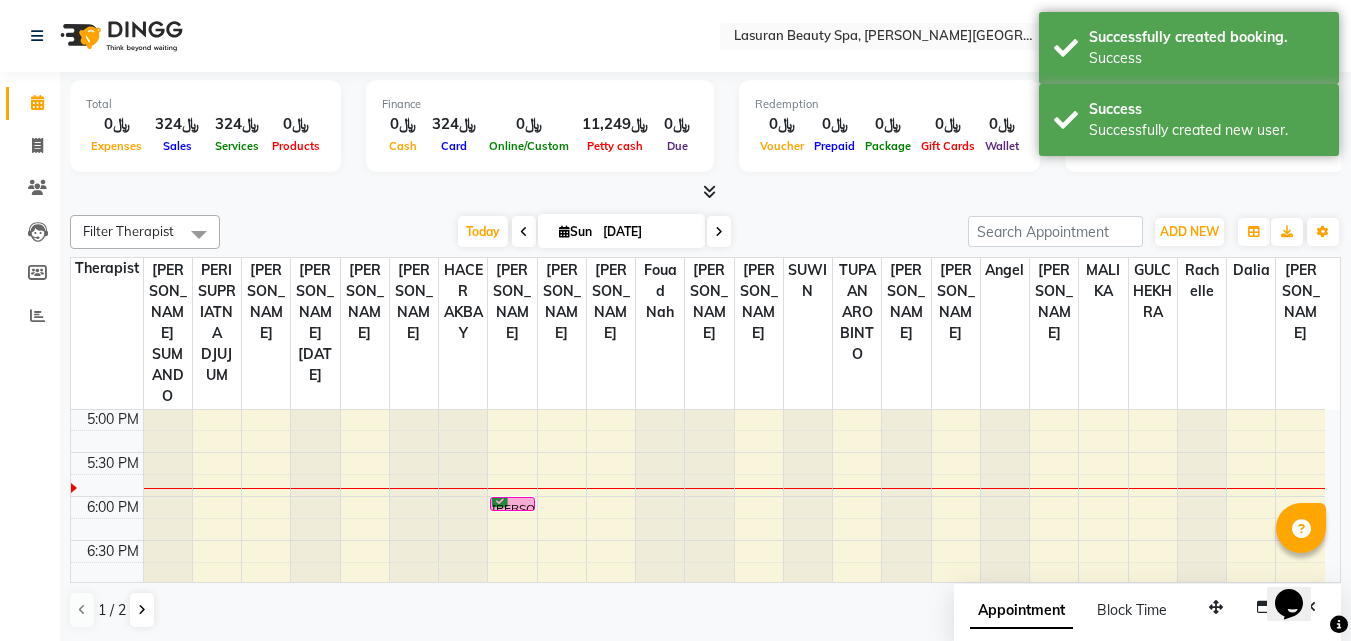 click at bounding box center [512, 510] 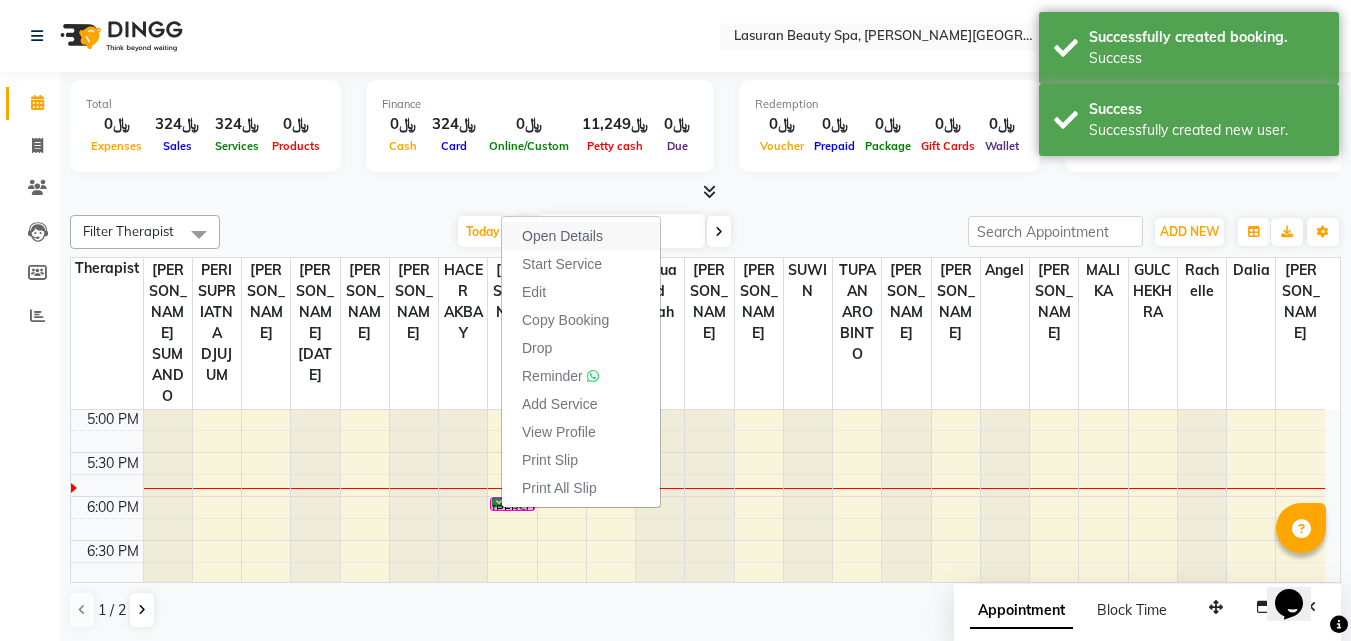 click on "Open Details" at bounding box center [562, 236] 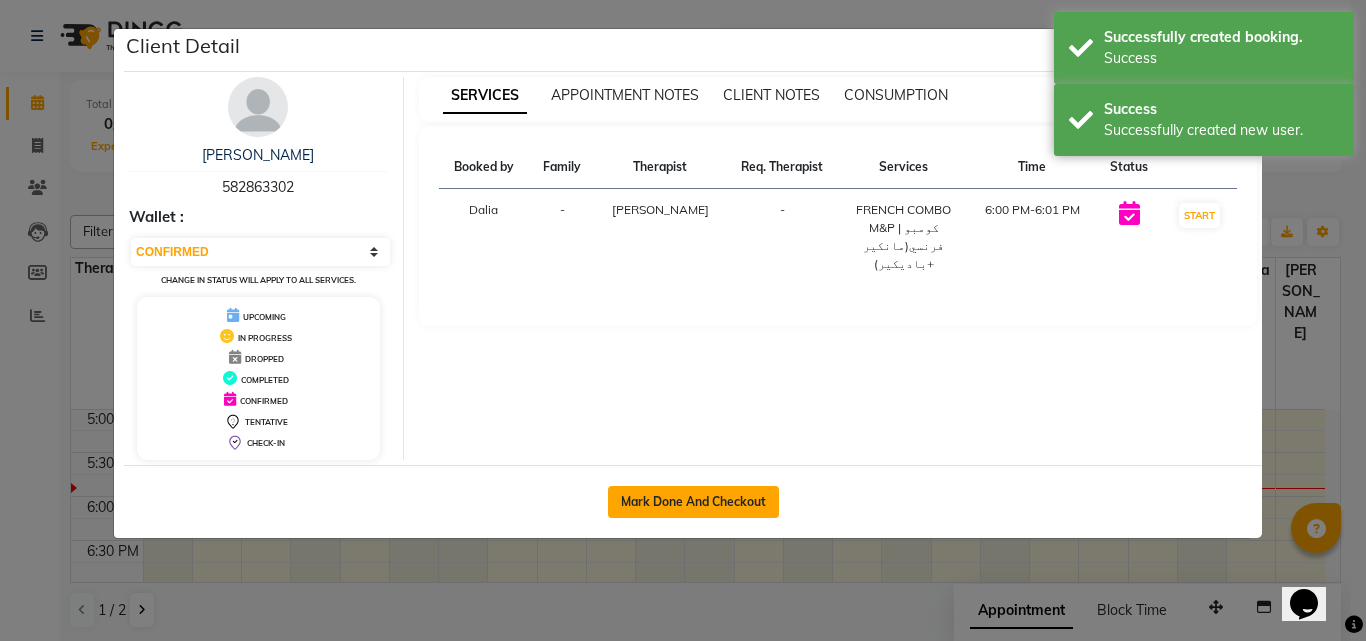 click on "Mark Done And Checkout" 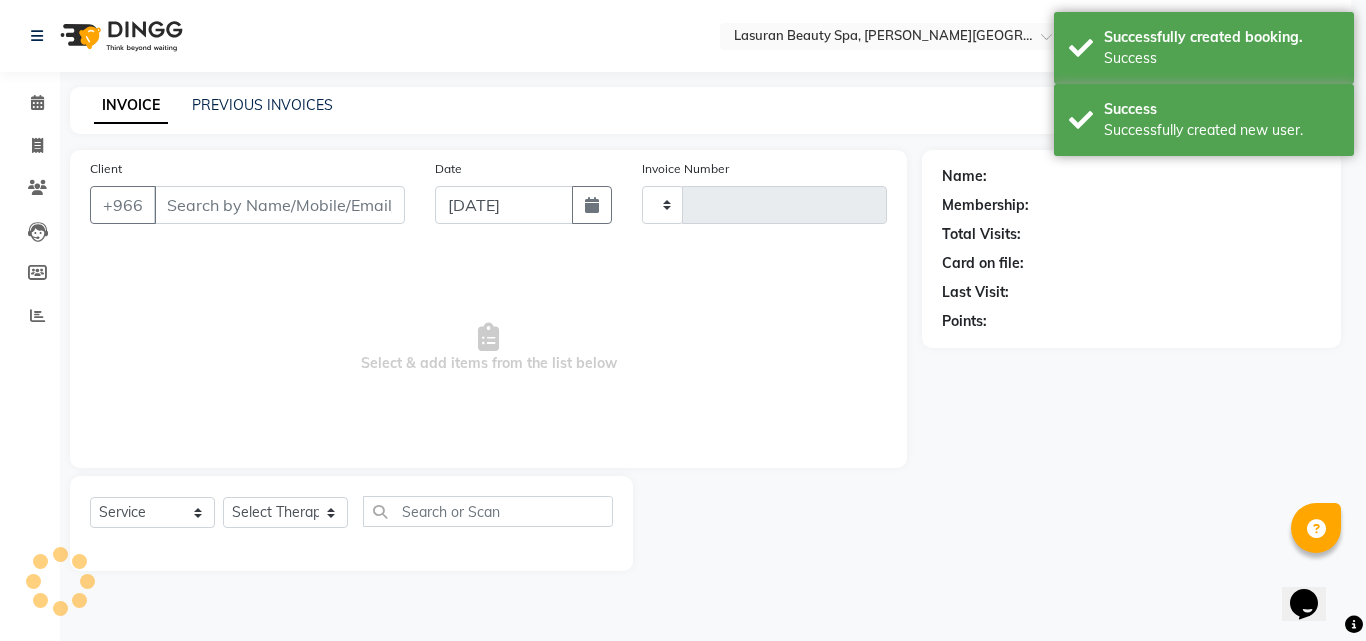type on "0920" 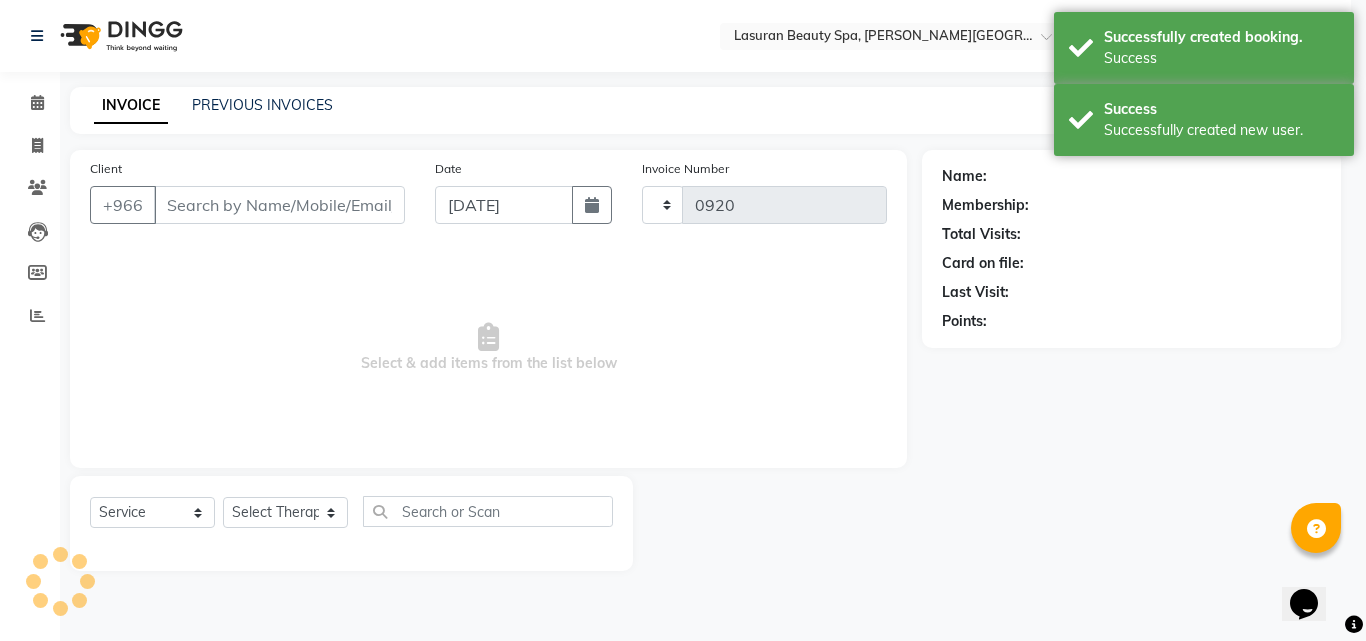 select on "6941" 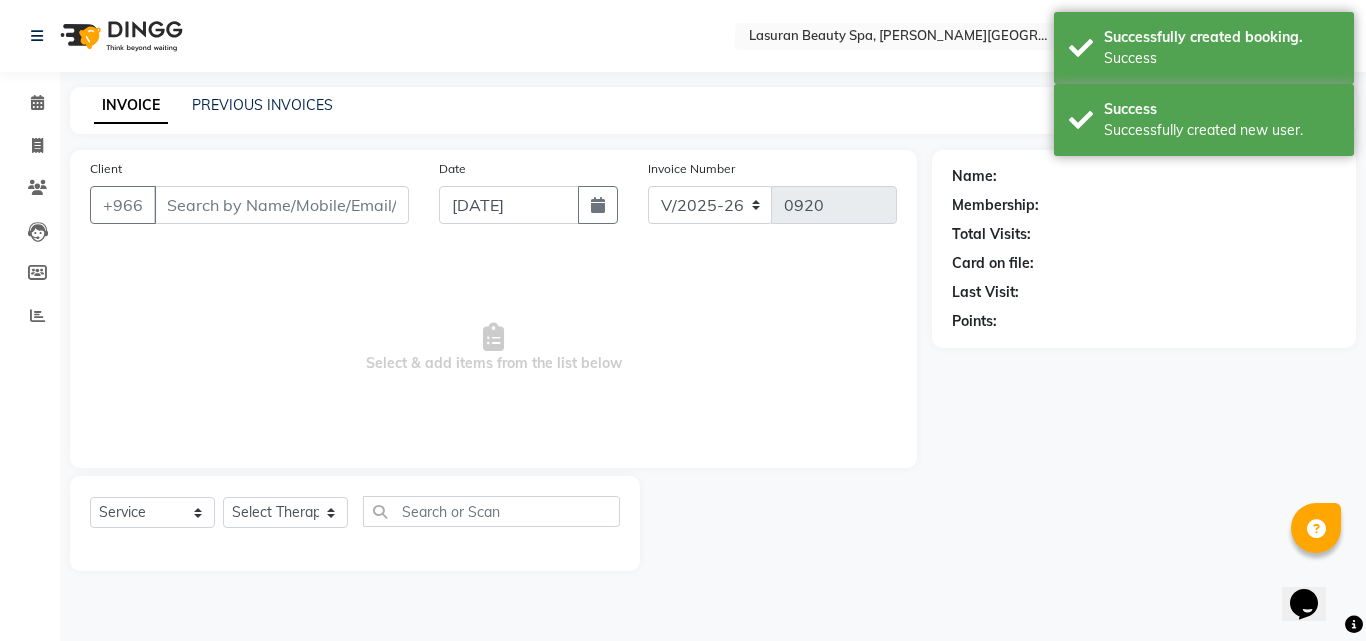 select on "V" 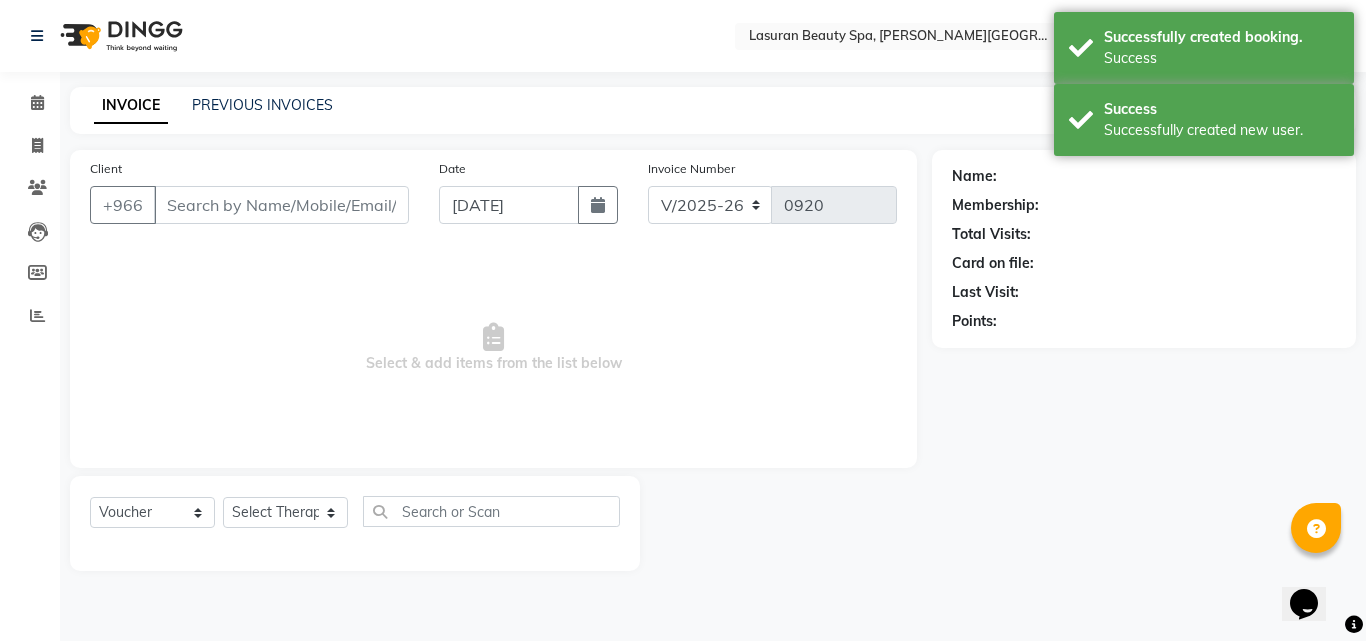 select on "66975" 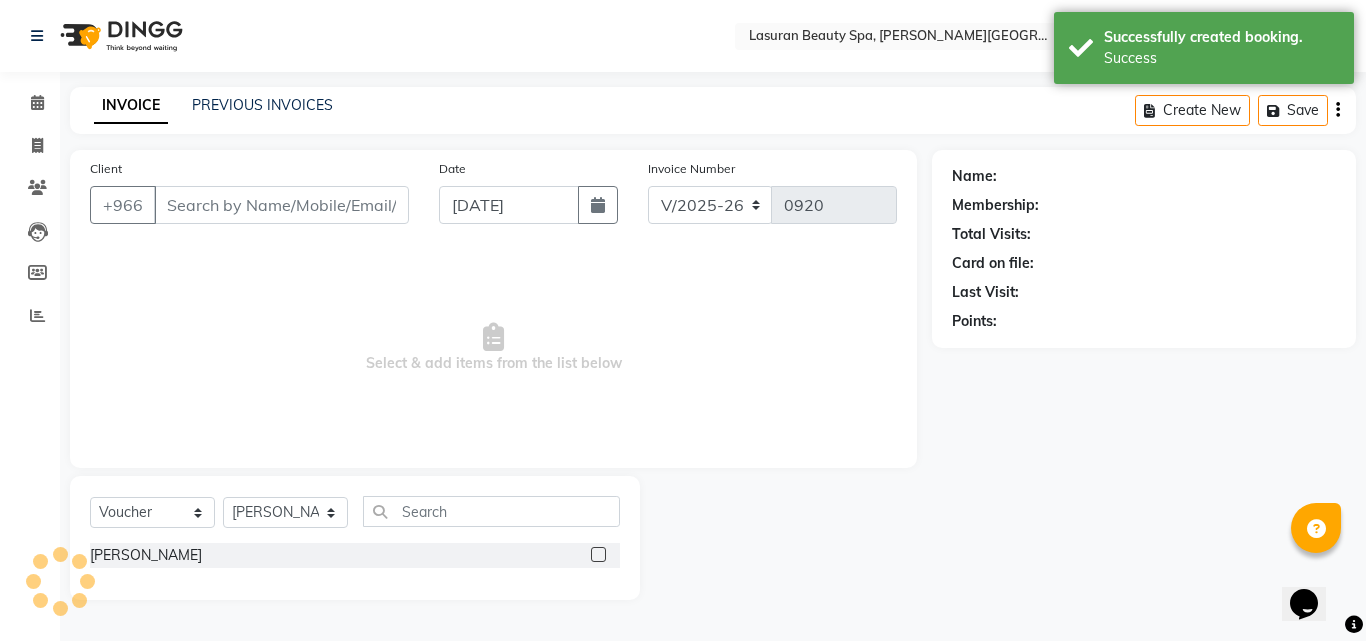type on "58*****02" 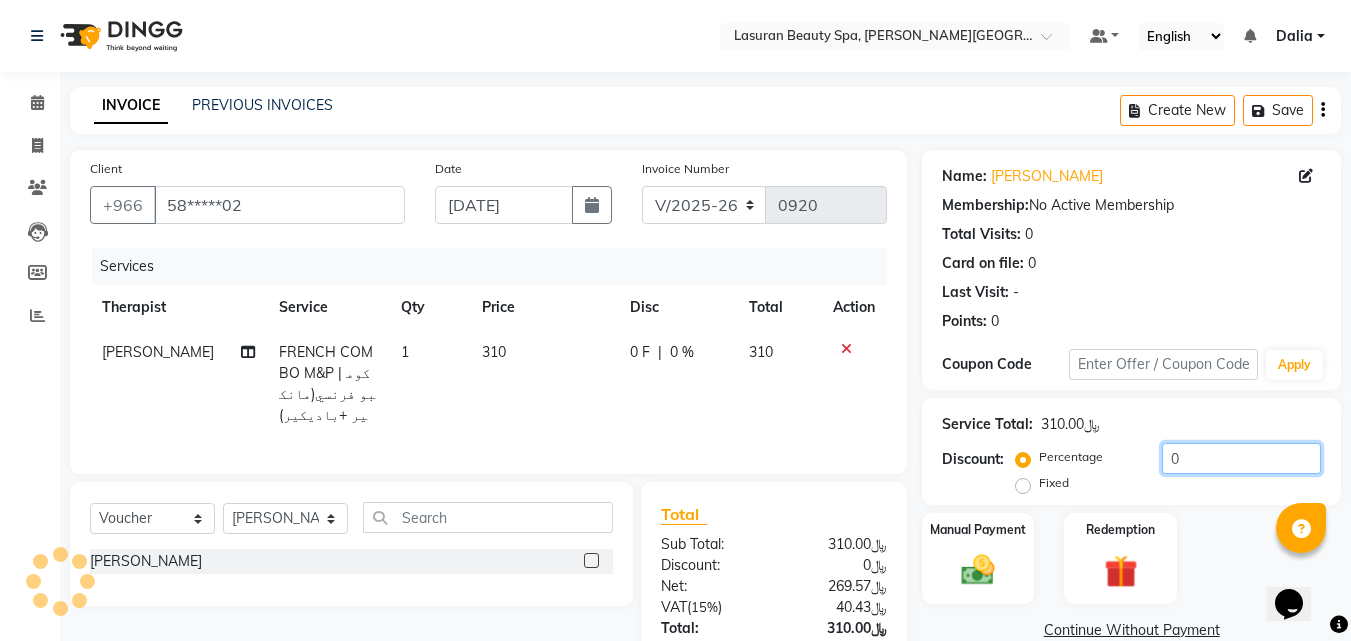 scroll, scrollTop: 100, scrollLeft: 0, axis: vertical 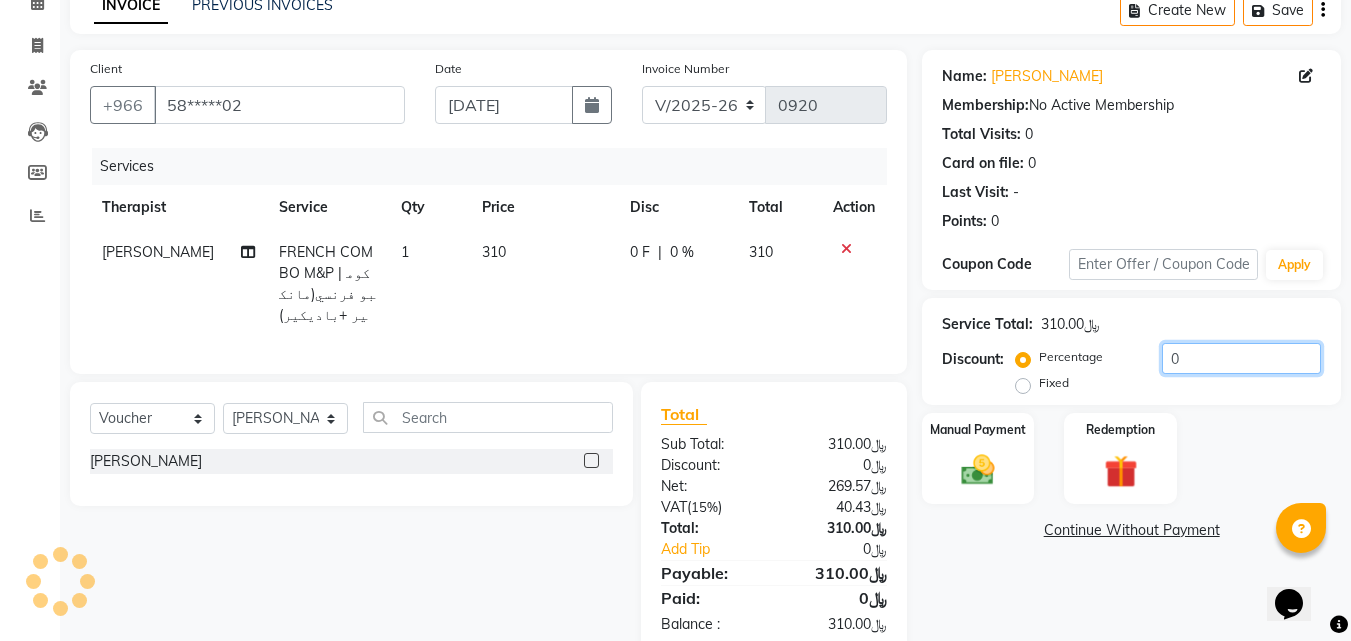 click on "0" 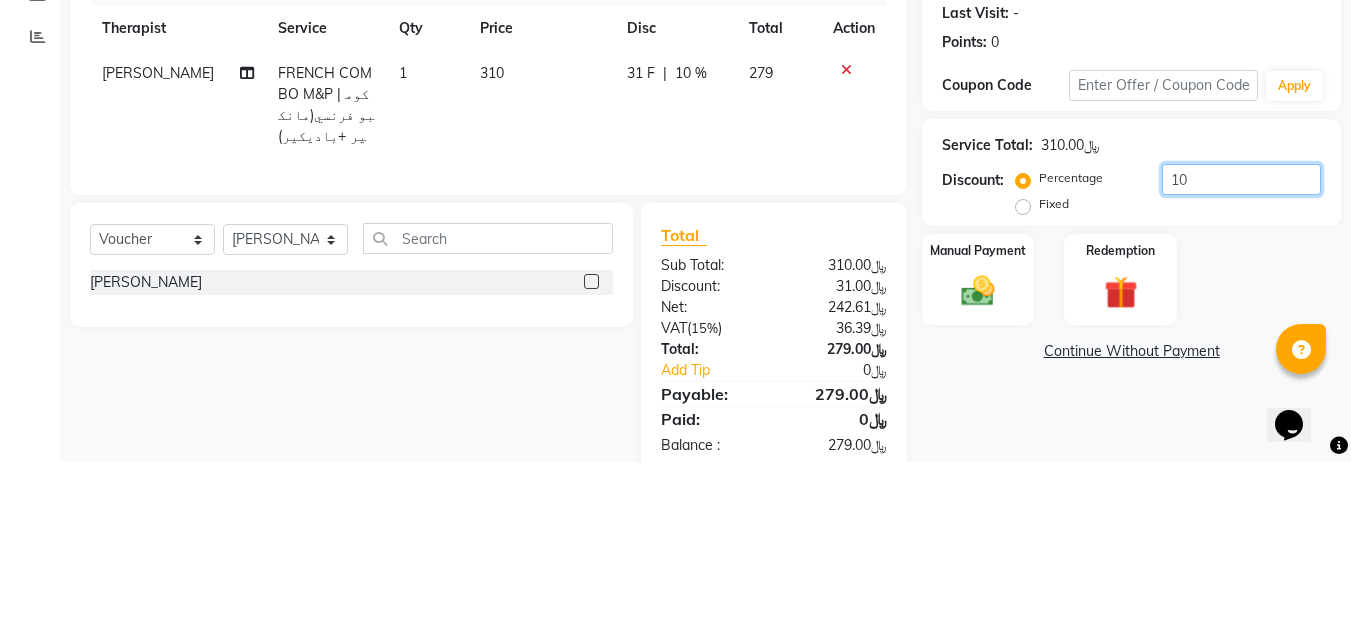 type on "10" 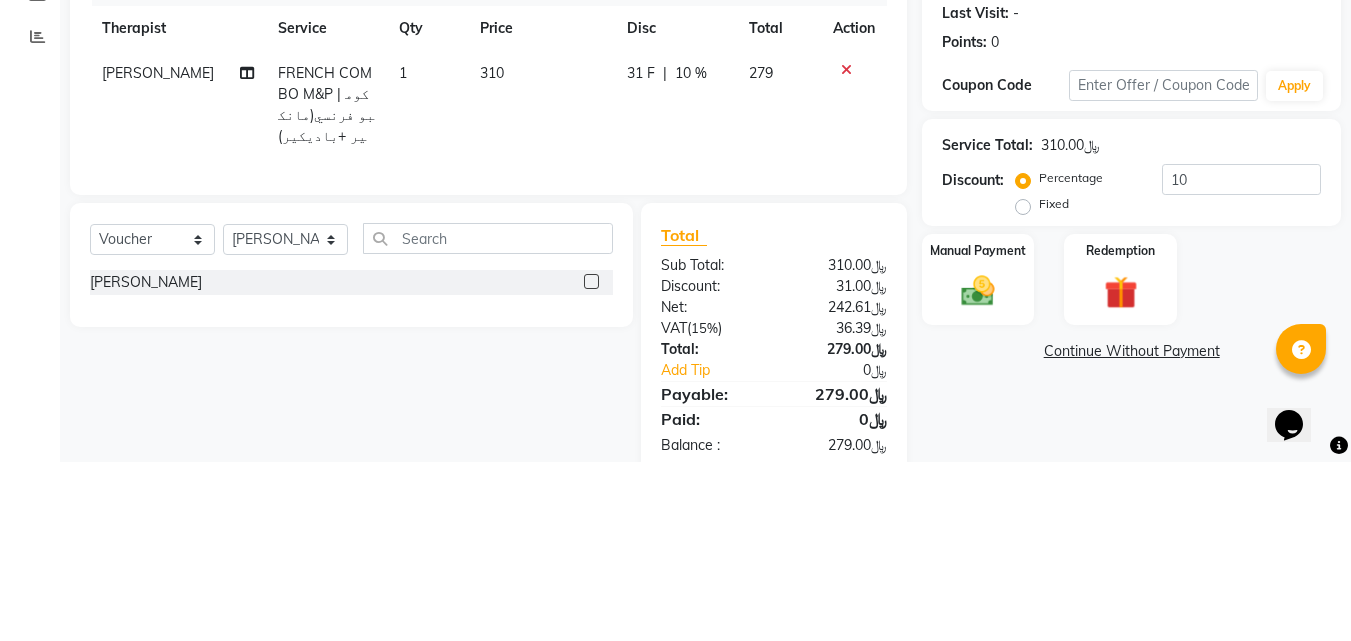 click on "Service Total:  ﷼310.00  Discount:  Percentage   Fixed  10" 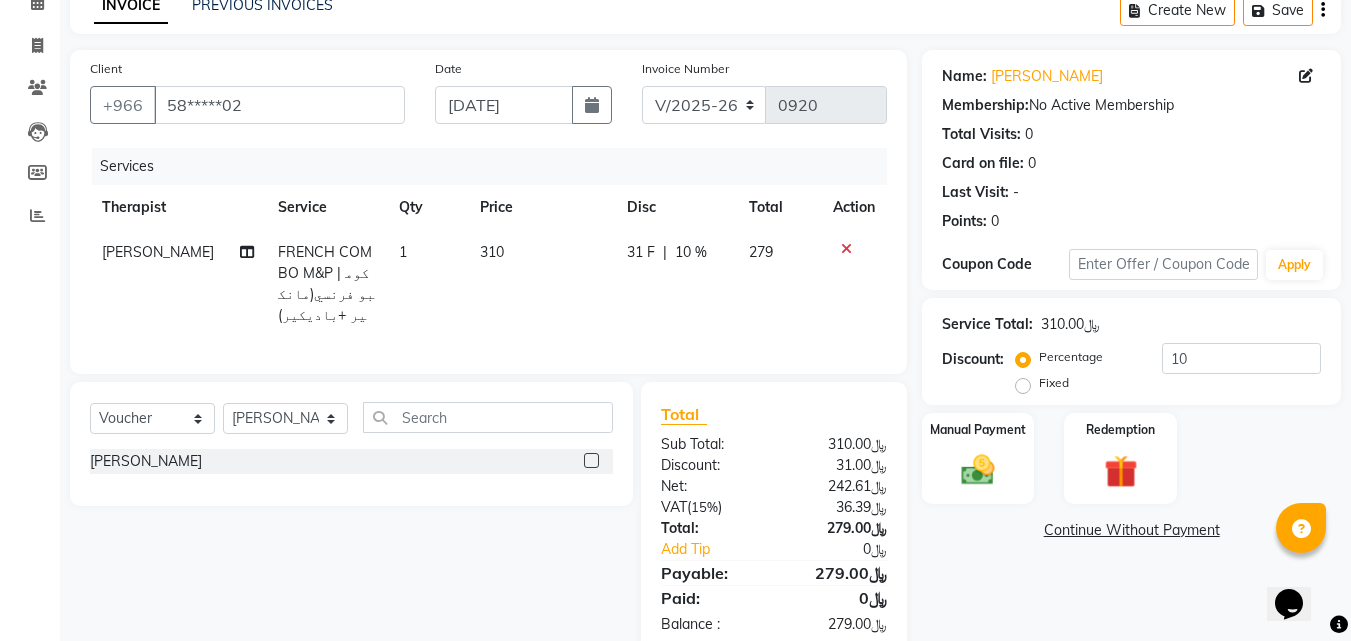 scroll, scrollTop: 159, scrollLeft: 0, axis: vertical 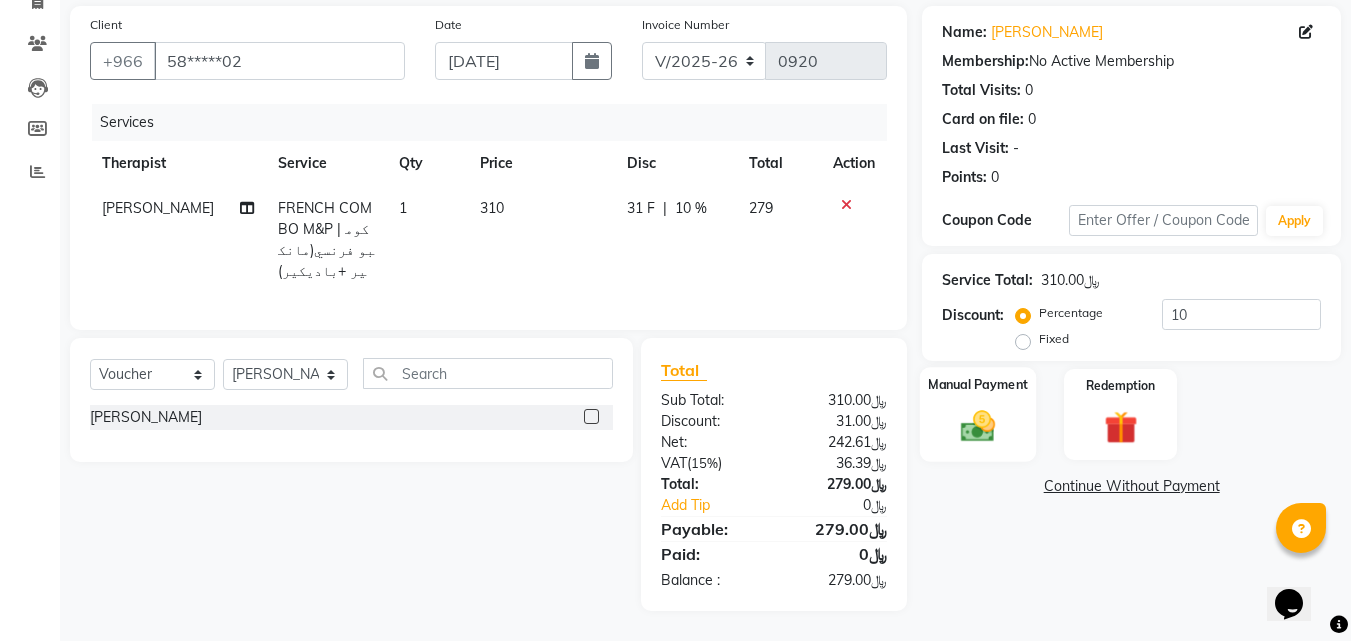 click 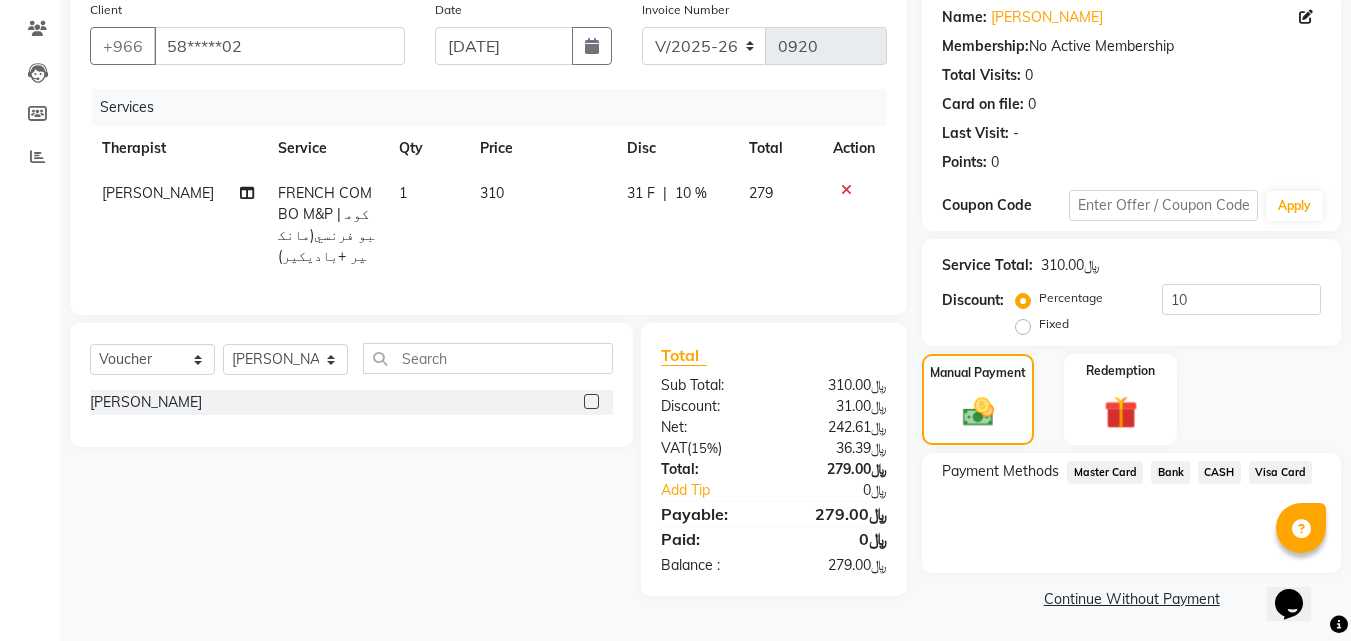 click on "Visa Card" 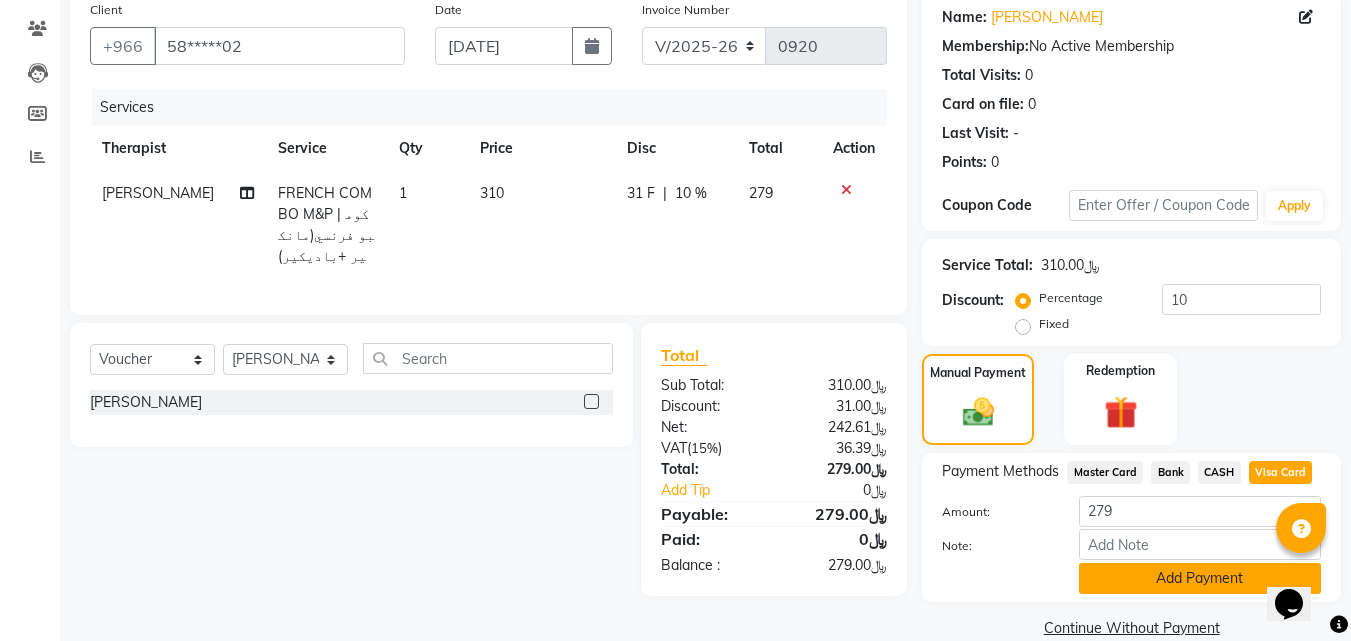 click on "Add Payment" 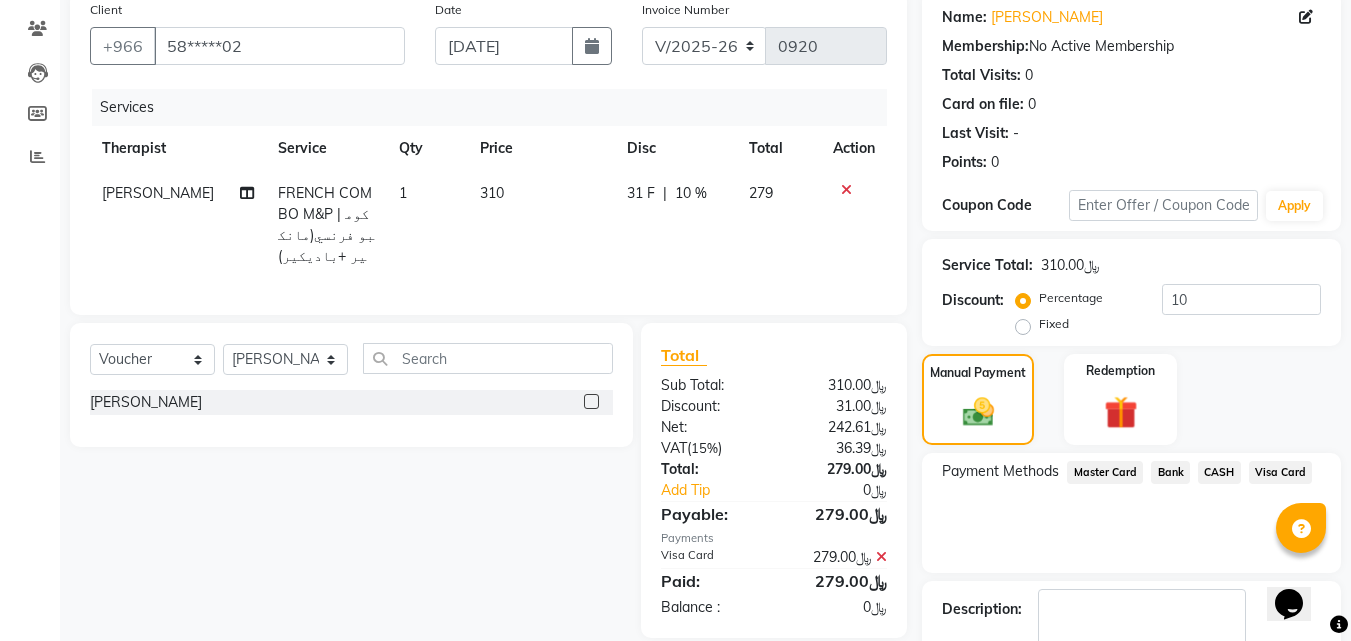 click on "Checkout" 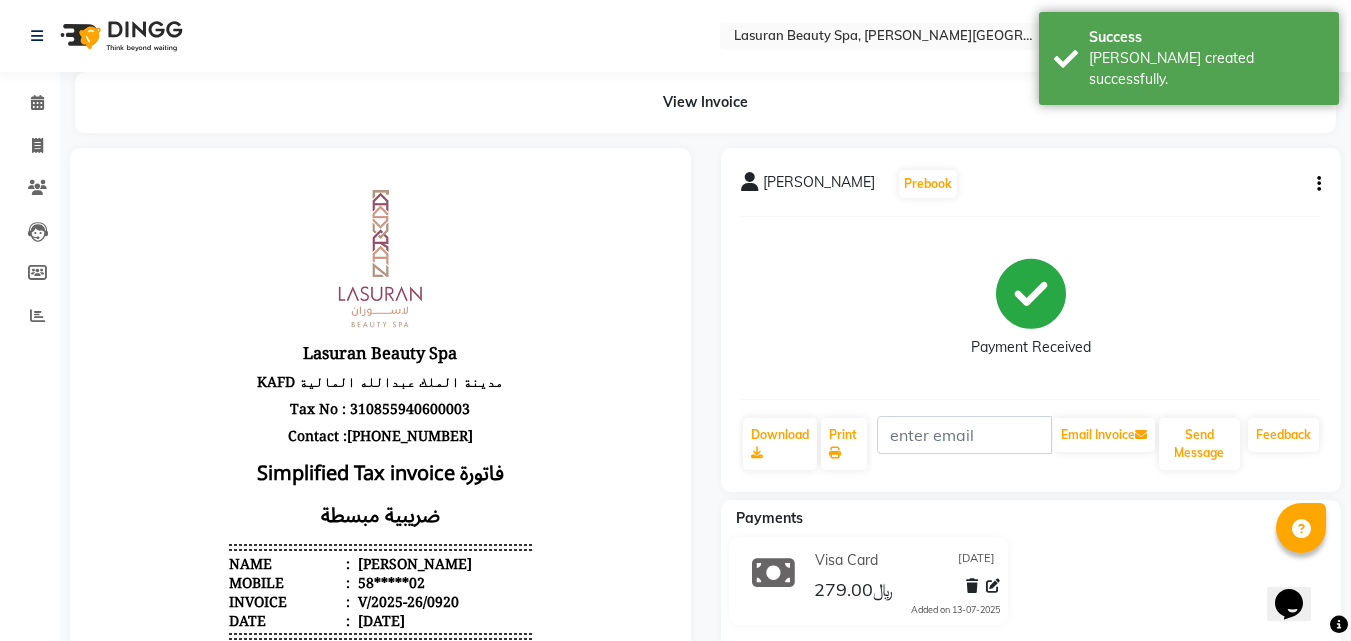 scroll, scrollTop: 0, scrollLeft: 0, axis: both 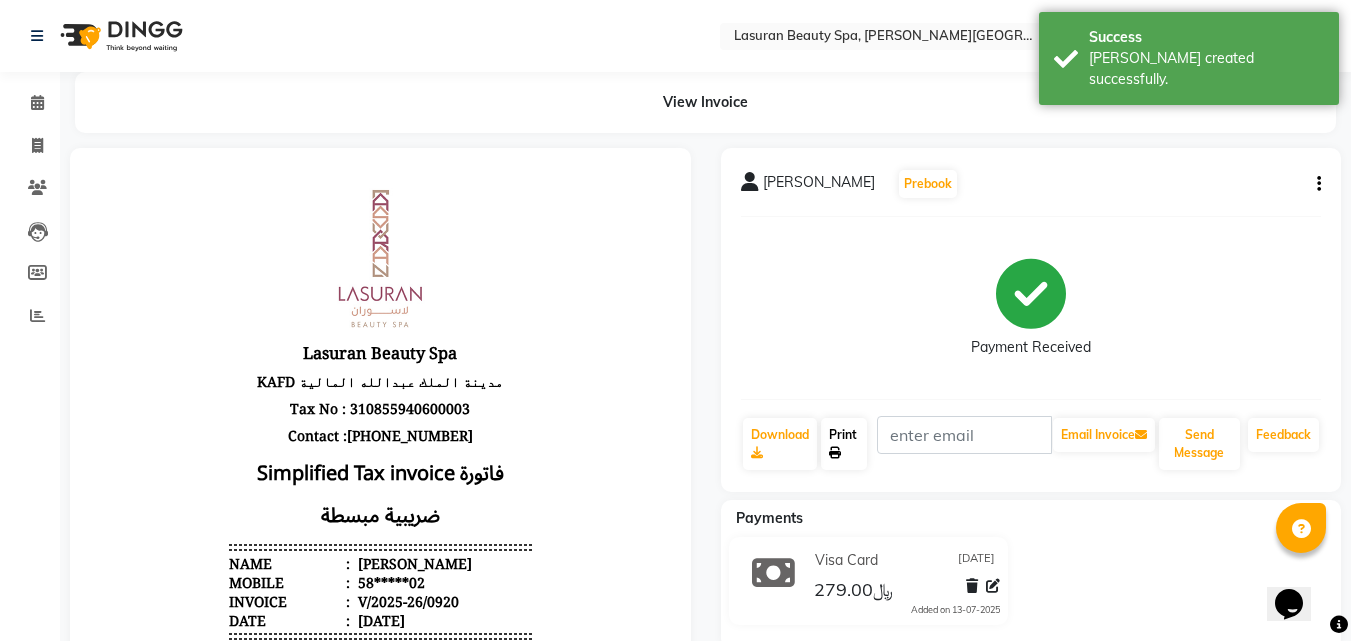 click on "Print" 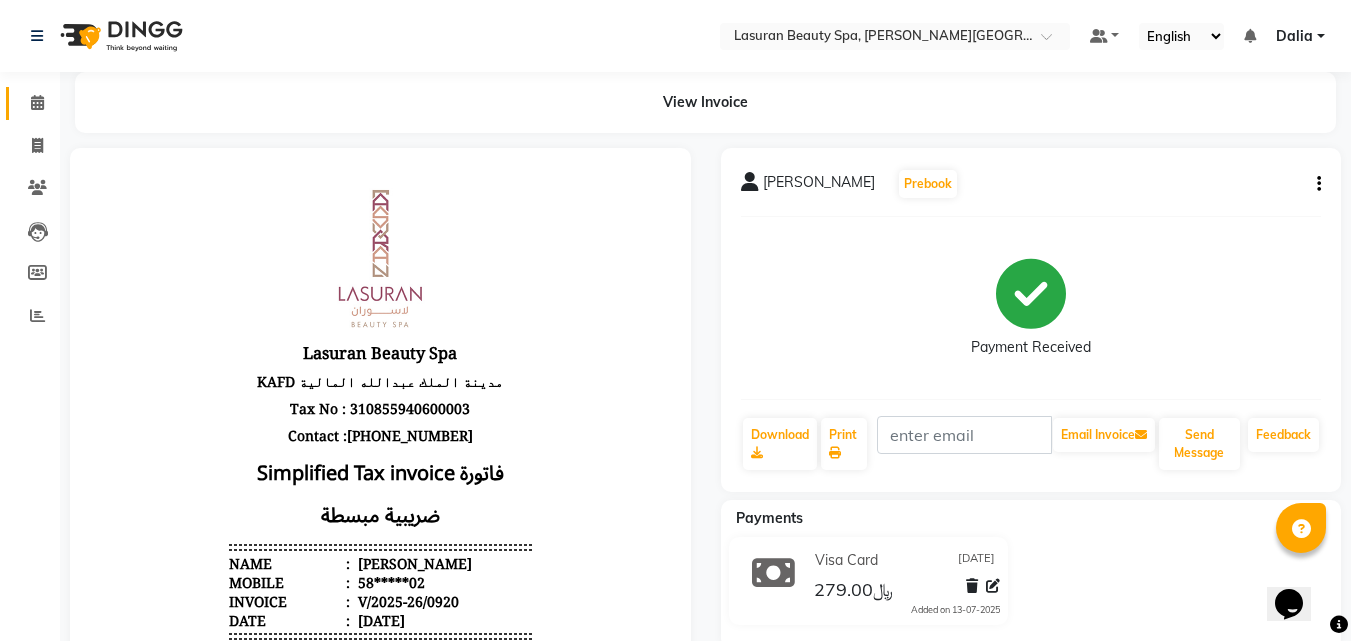 click 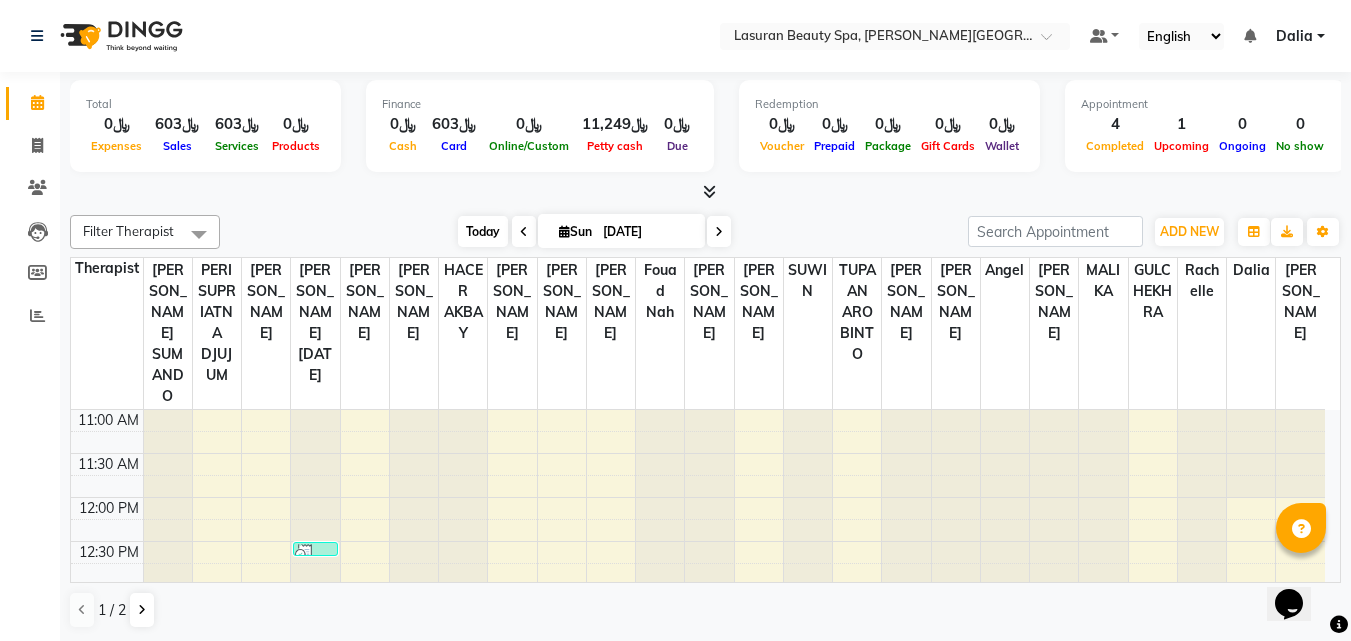click on "Today" at bounding box center (483, 231) 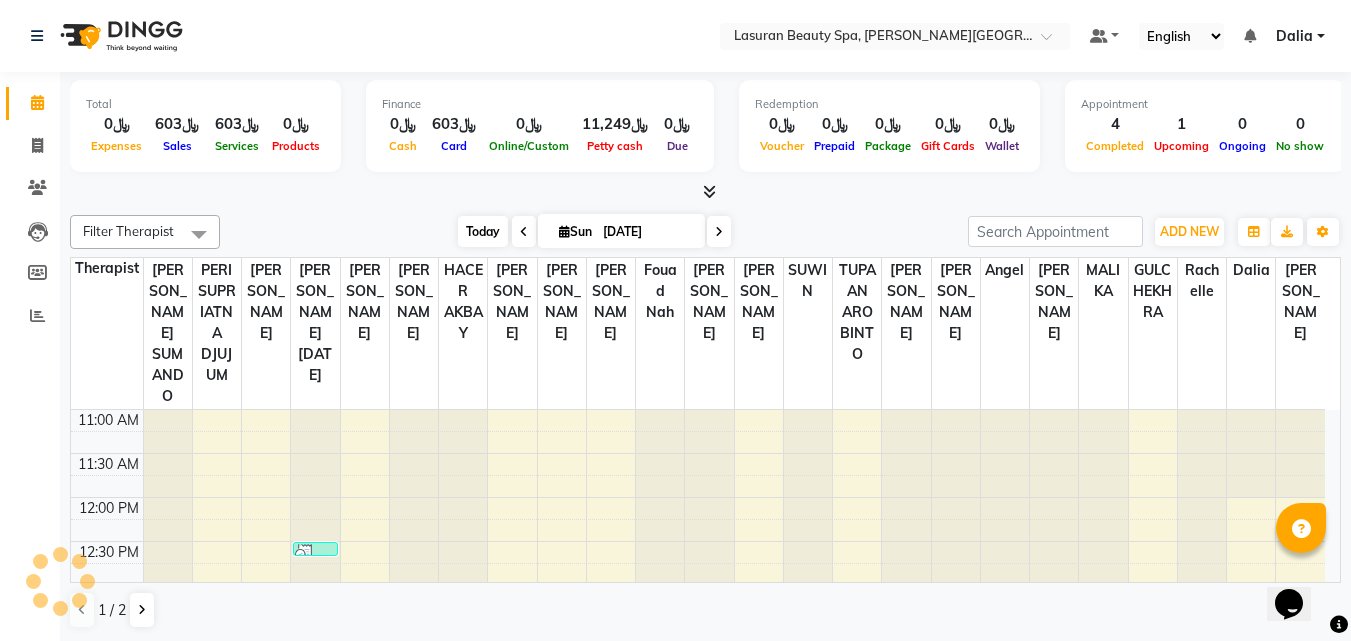 scroll, scrollTop: 529, scrollLeft: 0, axis: vertical 